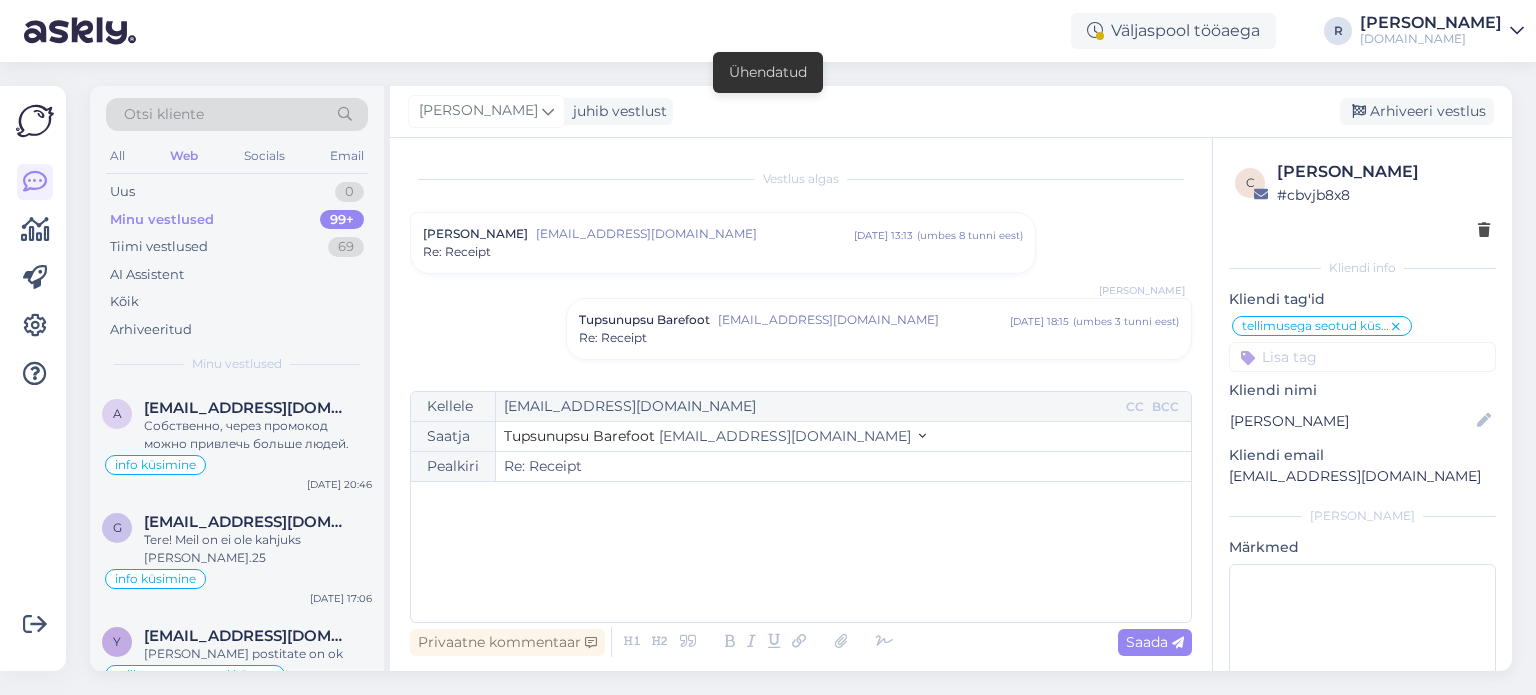scroll, scrollTop: 0, scrollLeft: 0, axis: both 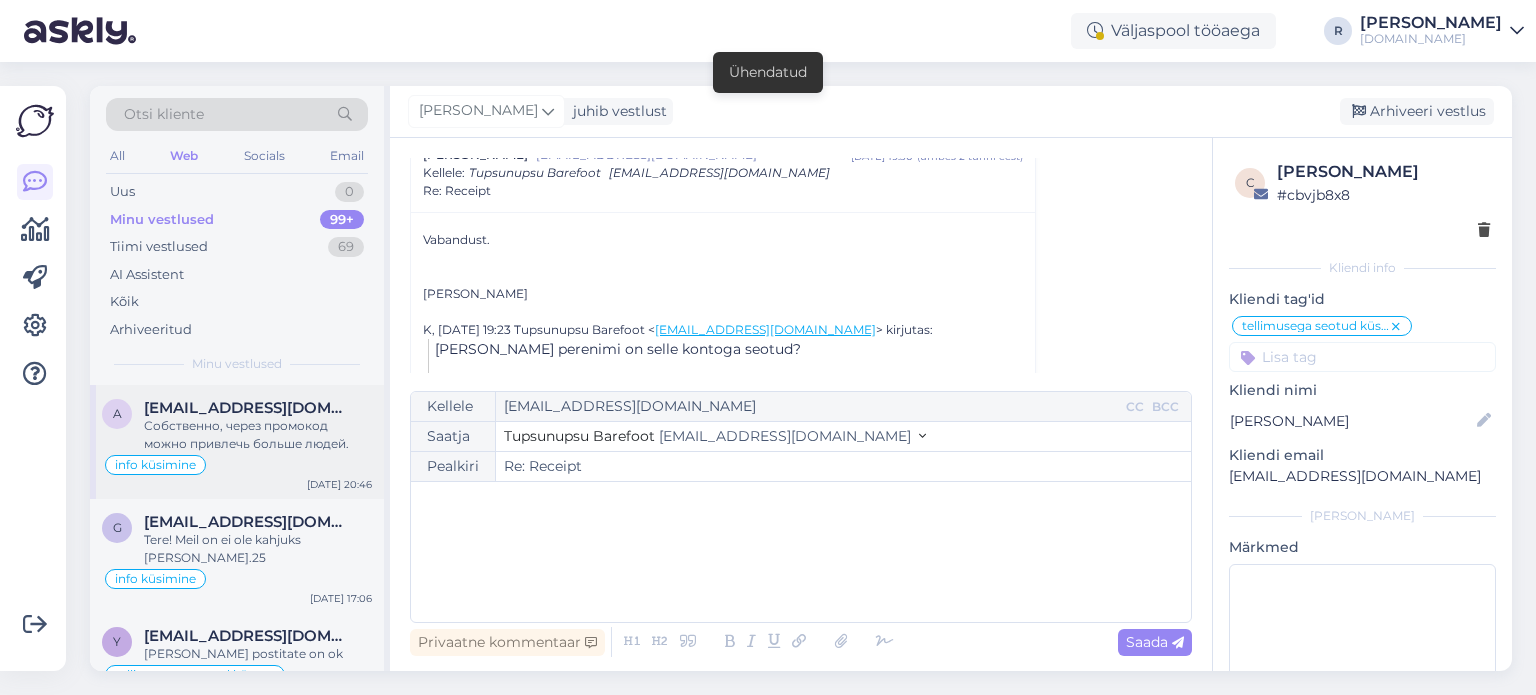click on "Собственно, через промокод можно привлечь больше людей." at bounding box center [258, 435] 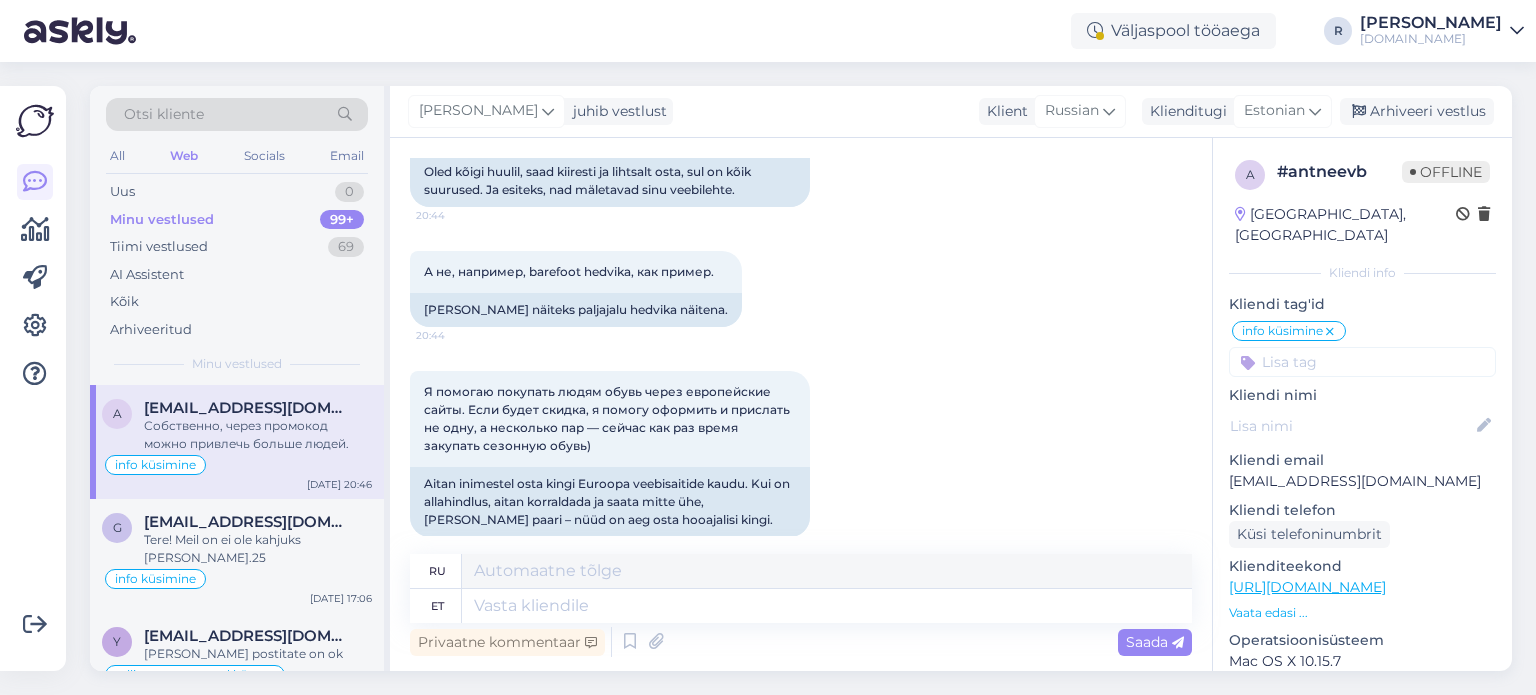 scroll, scrollTop: 3523, scrollLeft: 0, axis: vertical 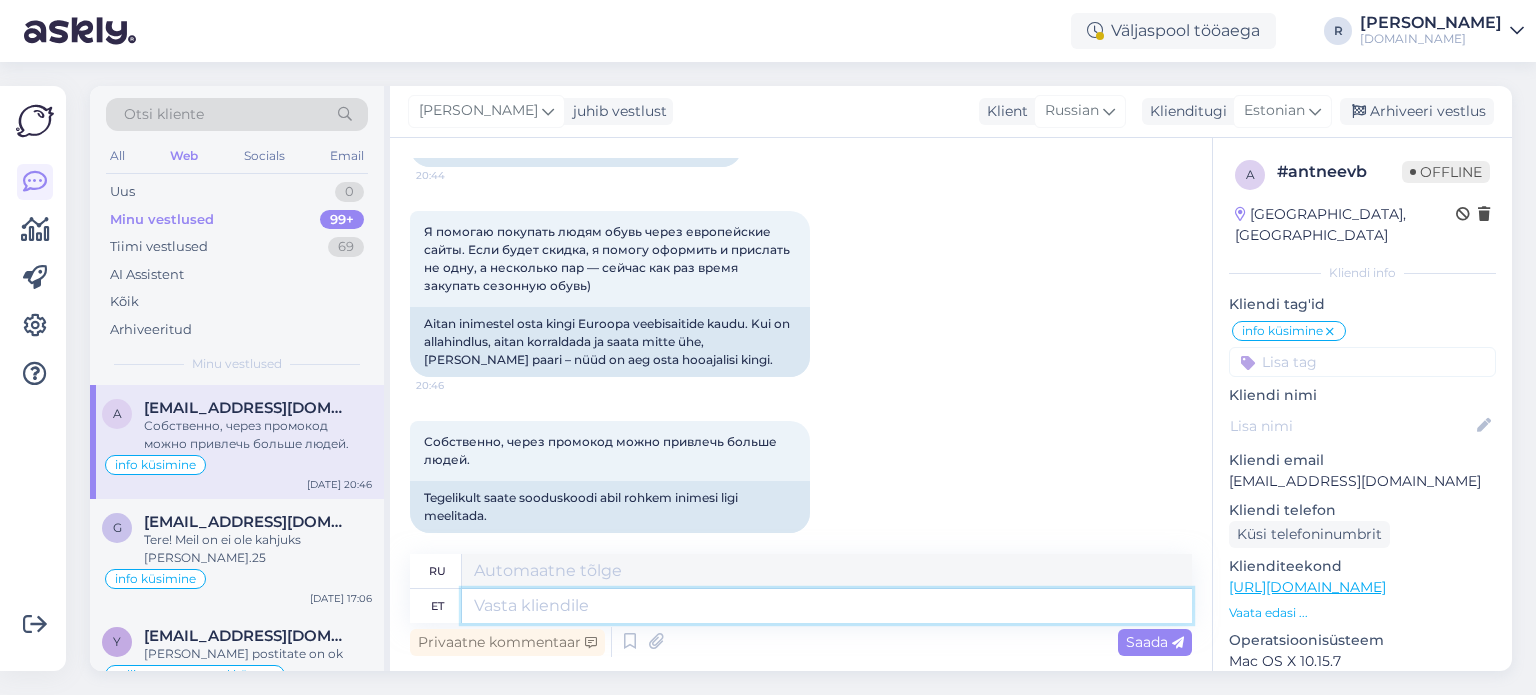click at bounding box center (827, 606) 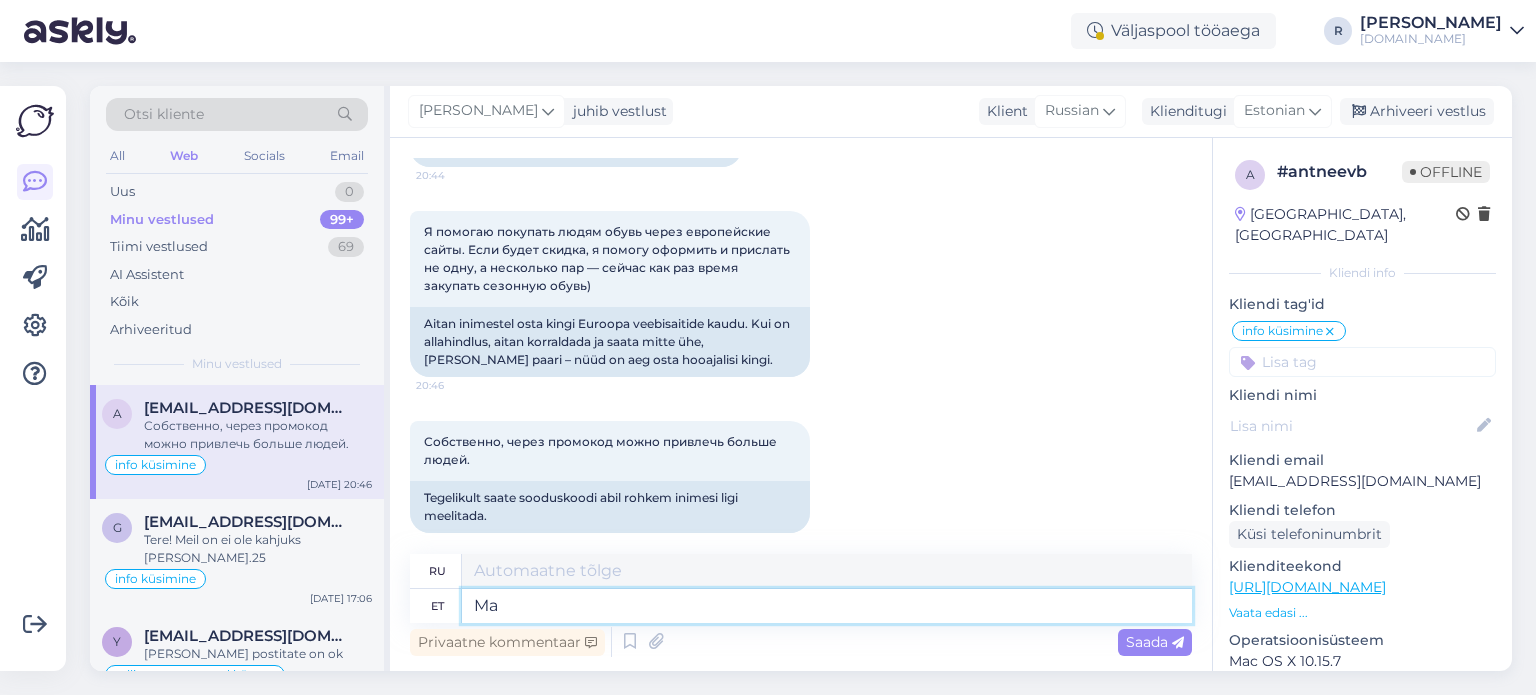 type on "Ma v" 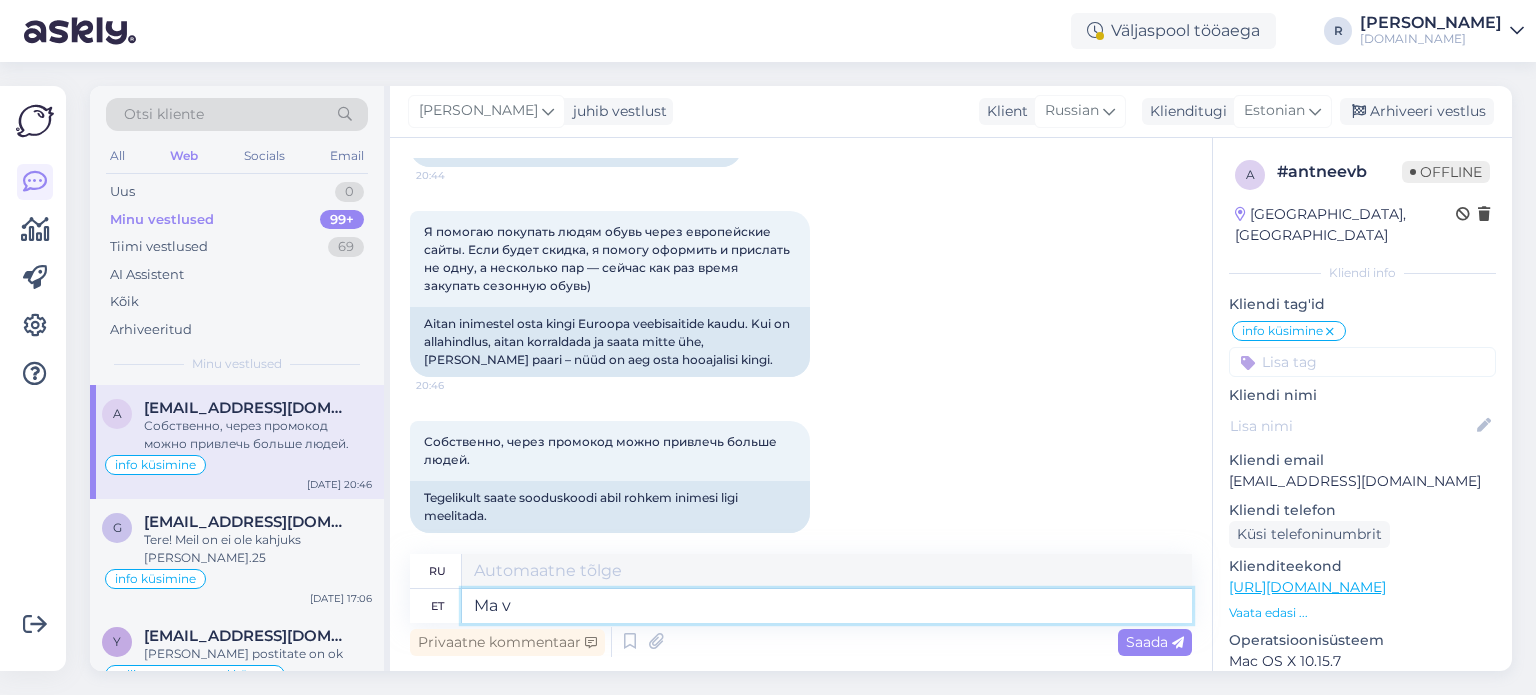 type on "я" 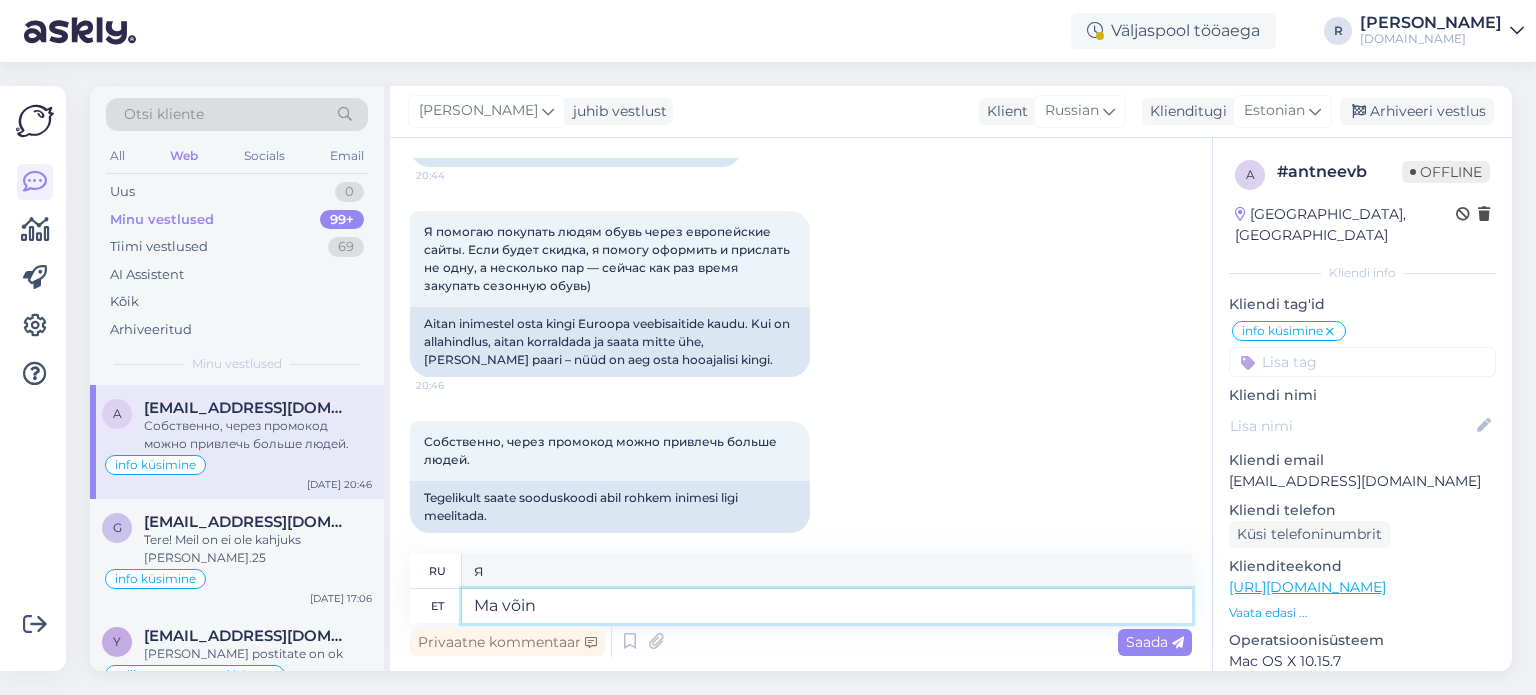 type on "Ma võin t" 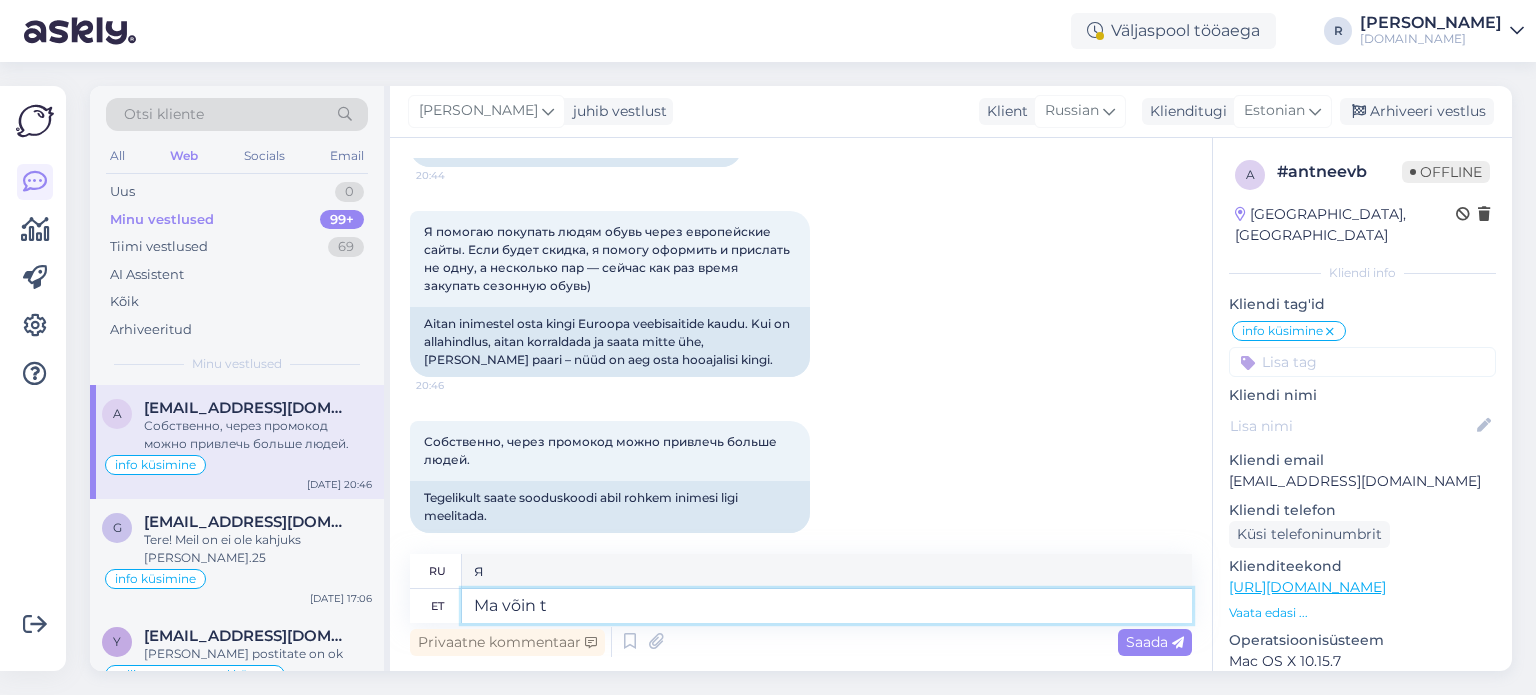 type on "Я могу" 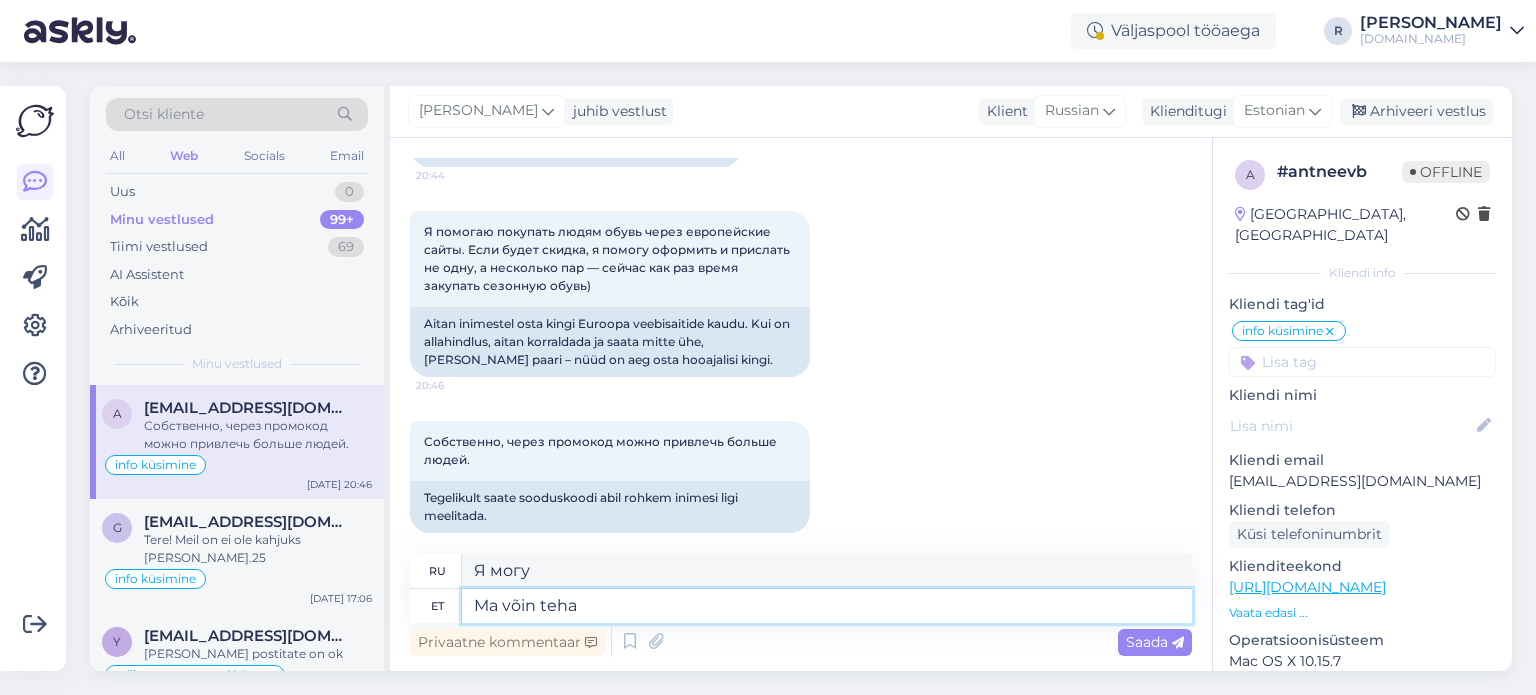 type on "Ma võin teha s" 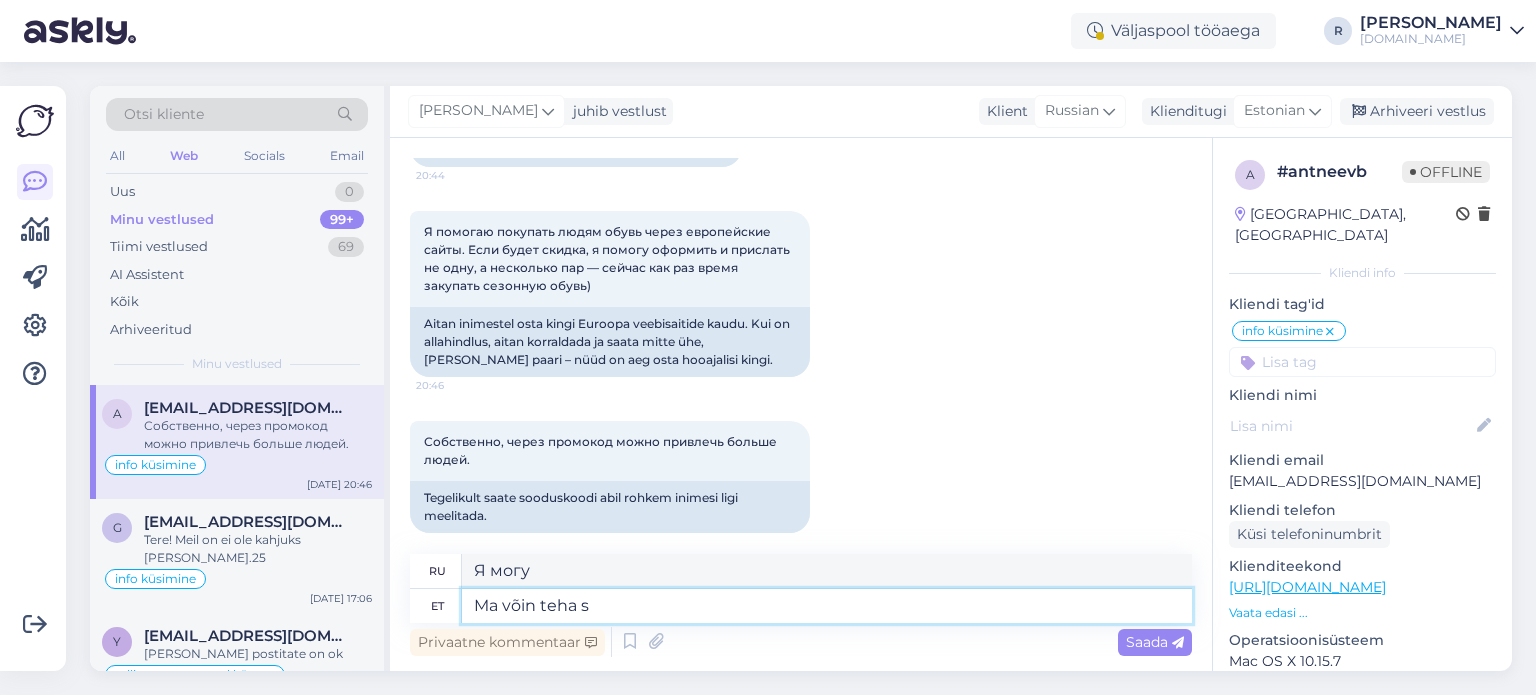 type on "Я могу сделать это." 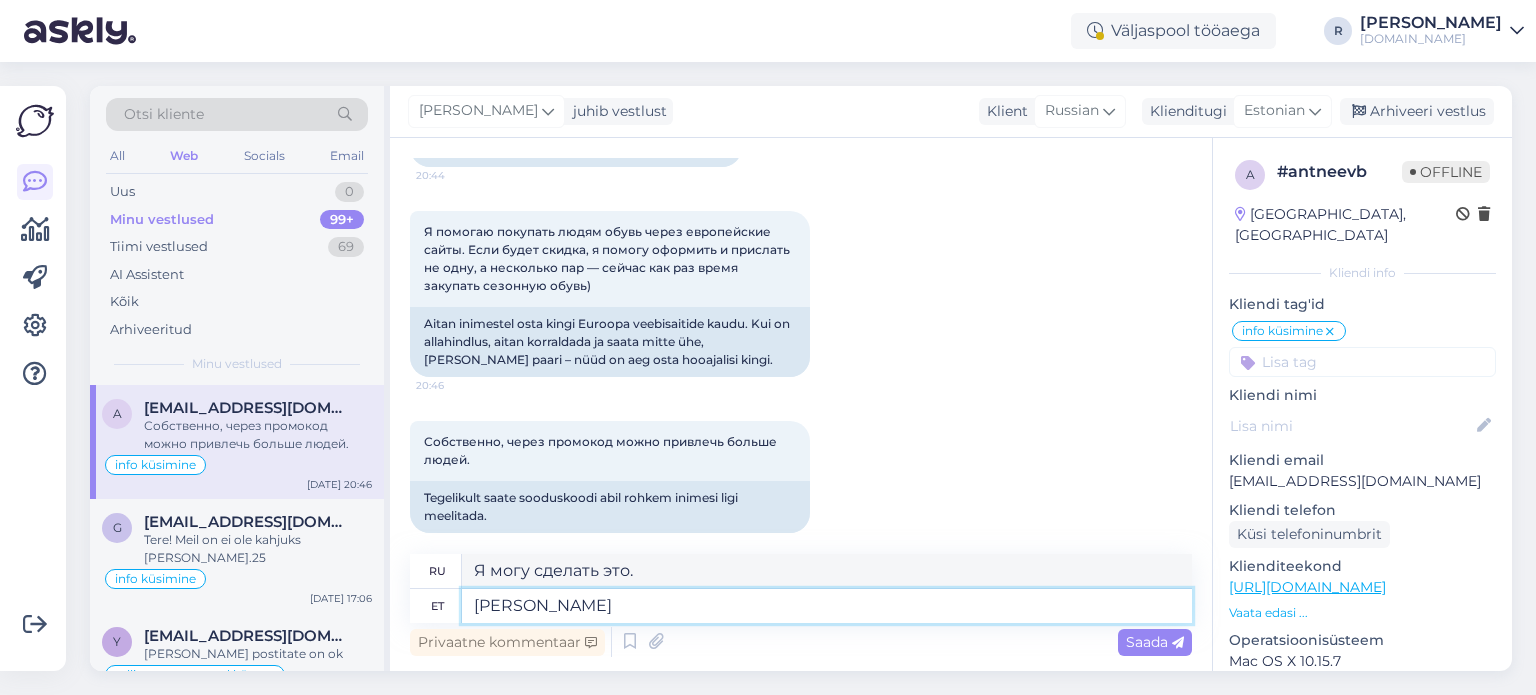 type on "[PERSON_NAME]" 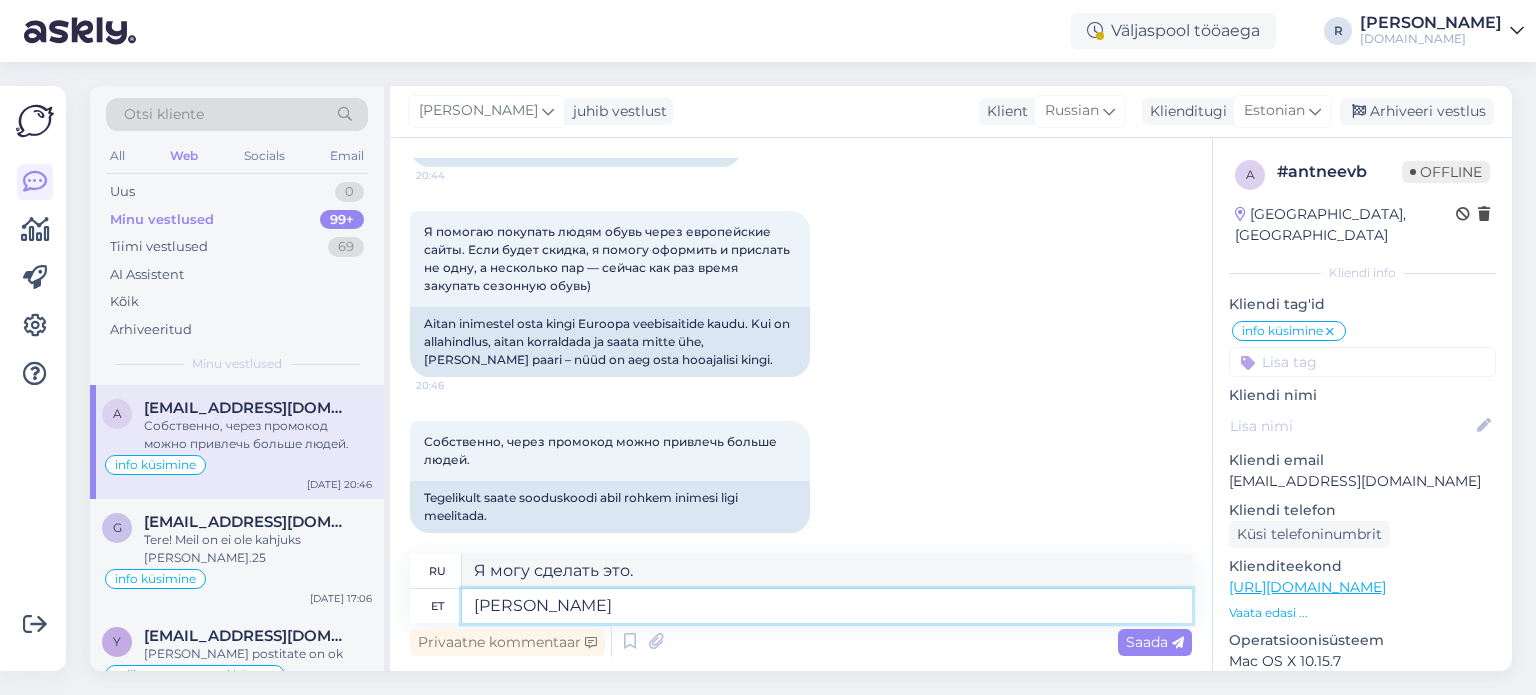 type on "[PERSON_NAME]" 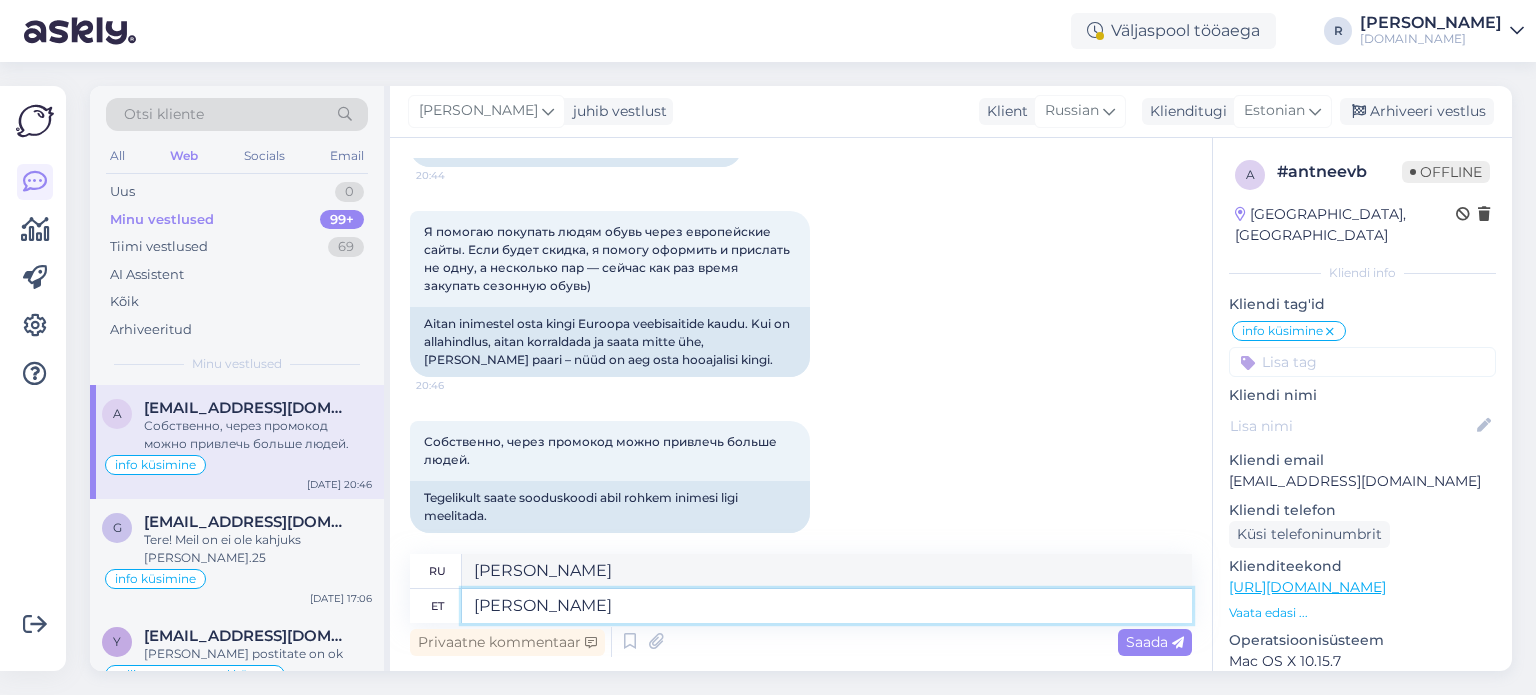 type on "J" 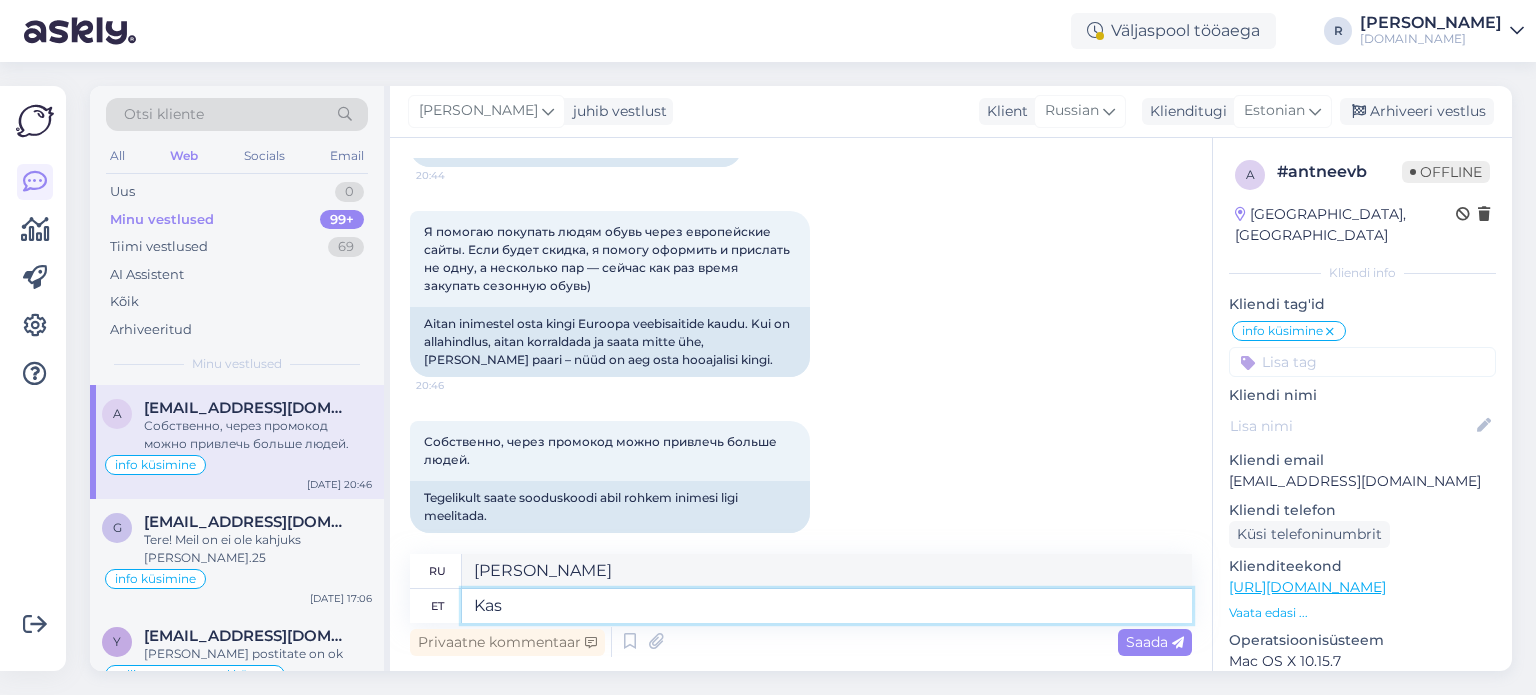 type on "Kas t" 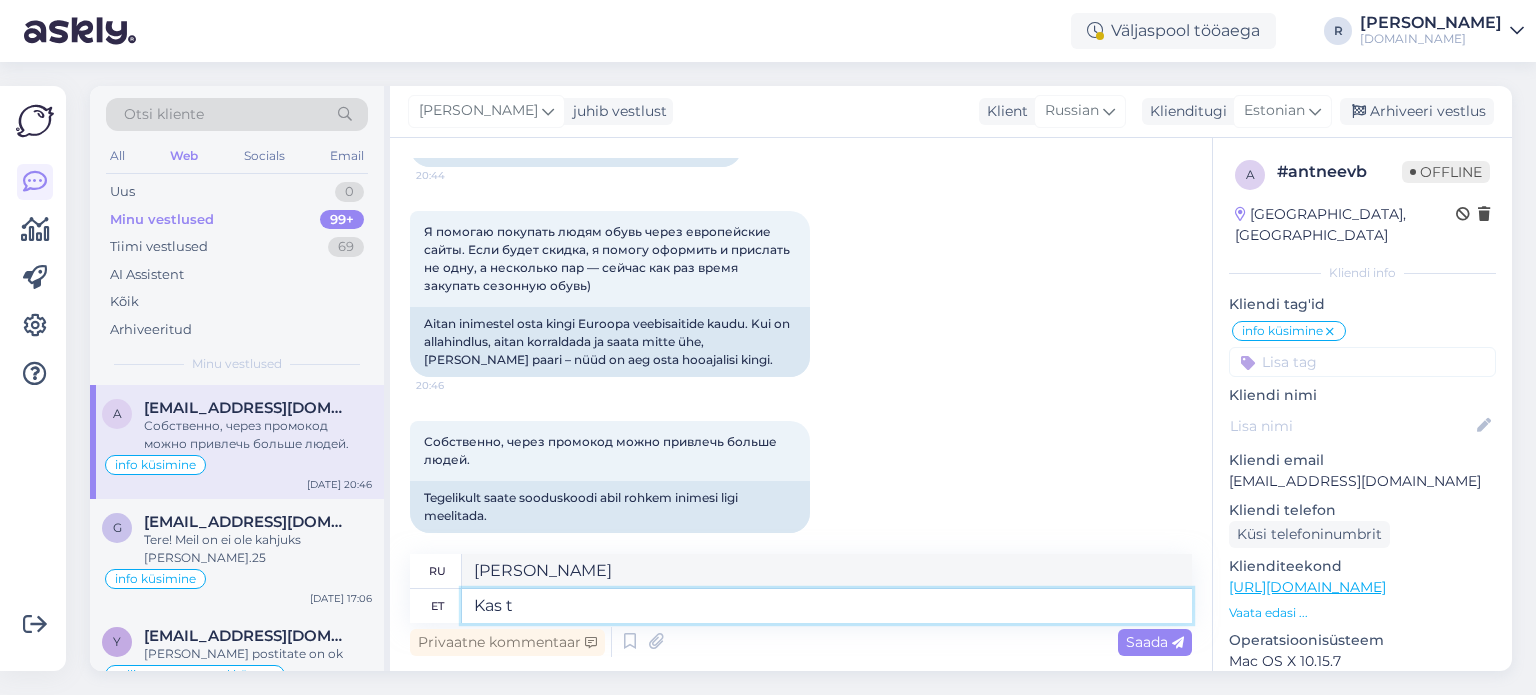 type on "Является" 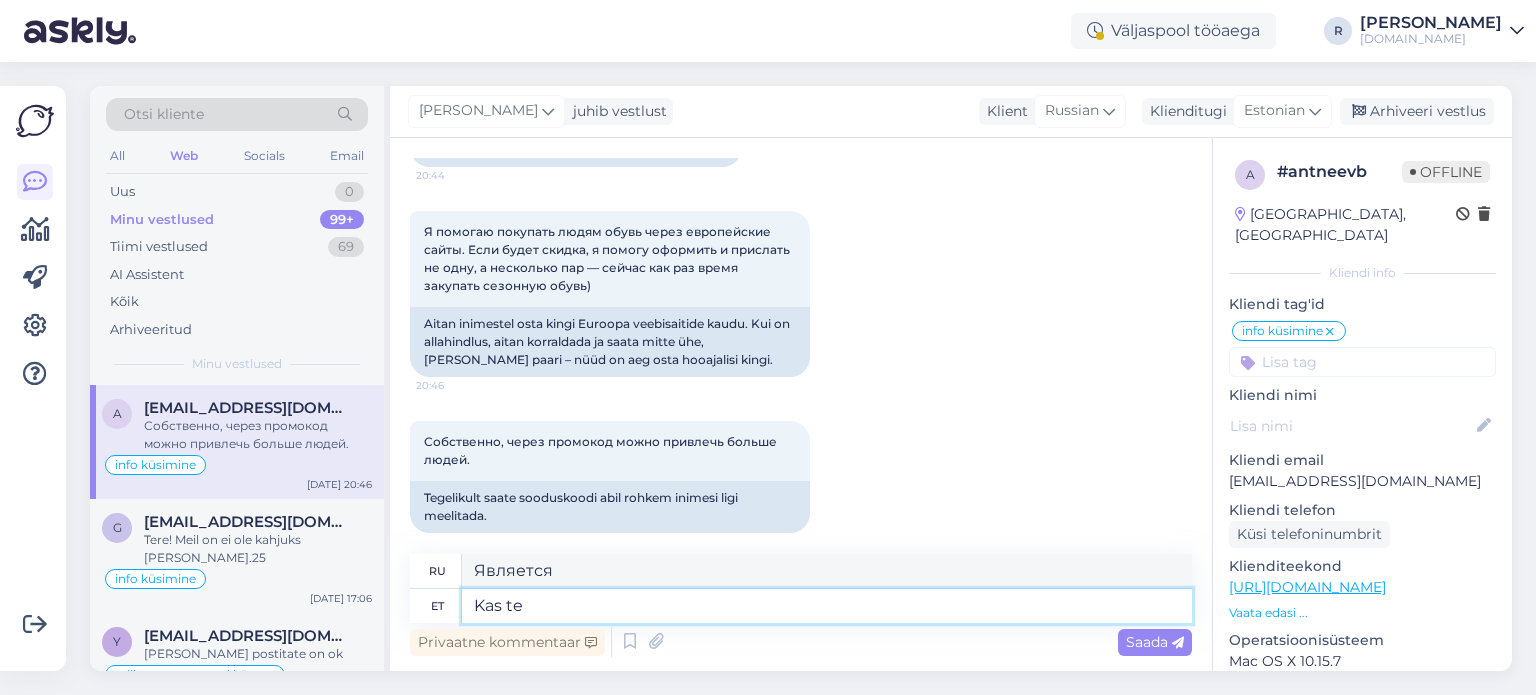 type on "Kas te" 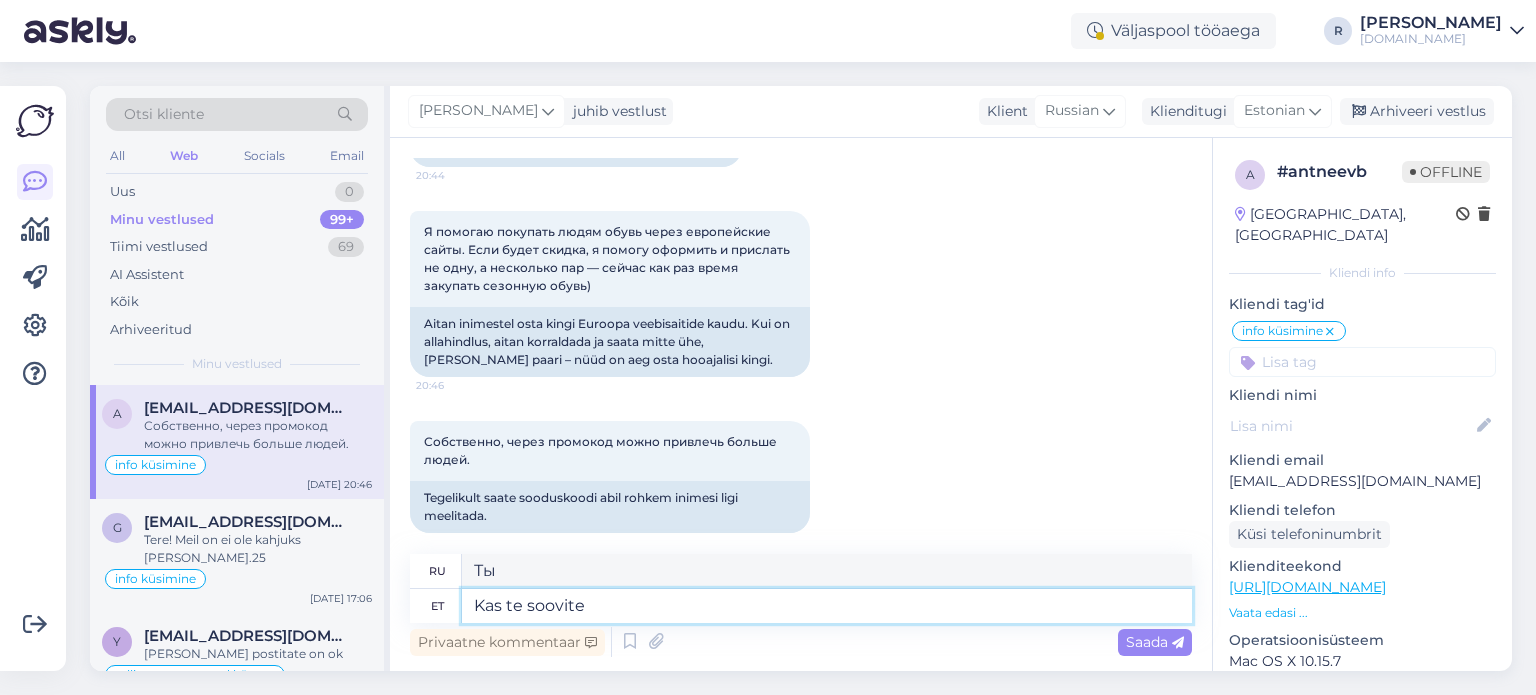 type on "Kas te soovite s" 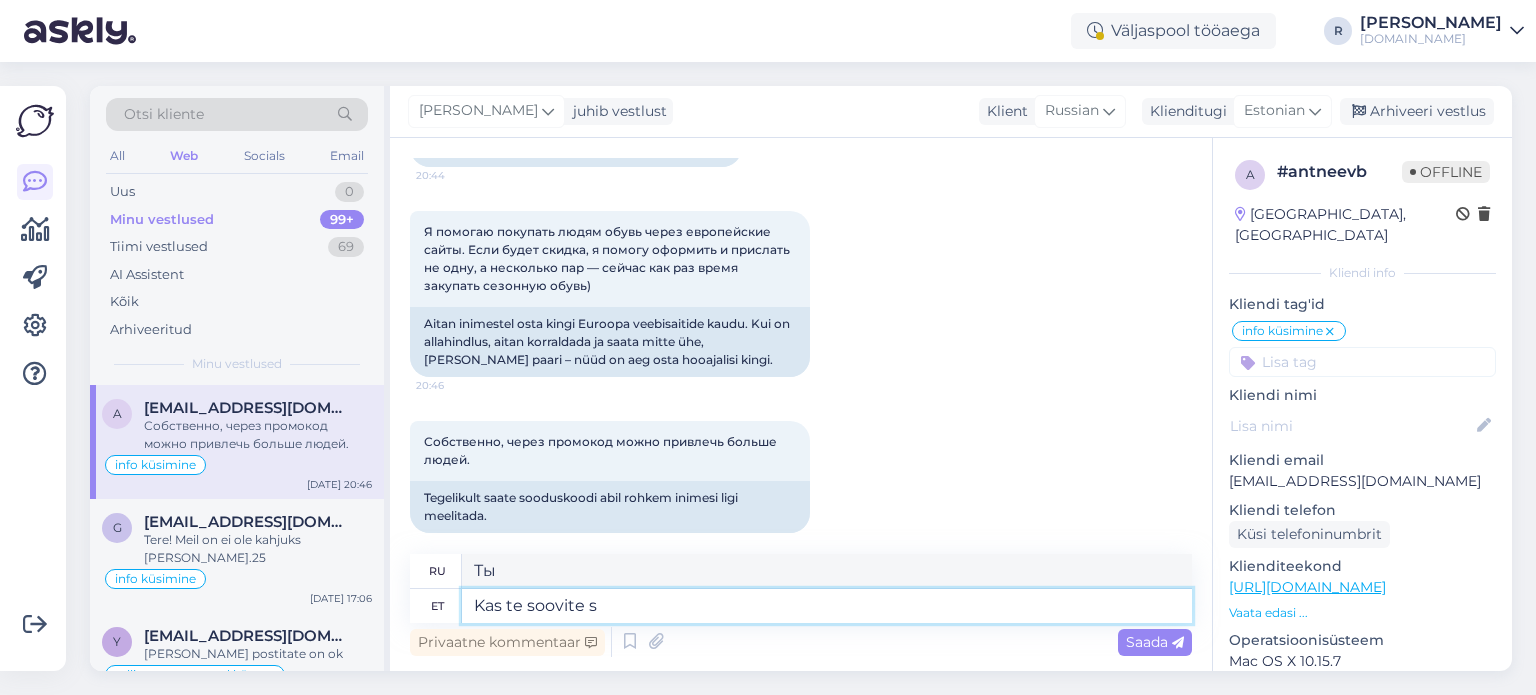 type on "Вы хотите" 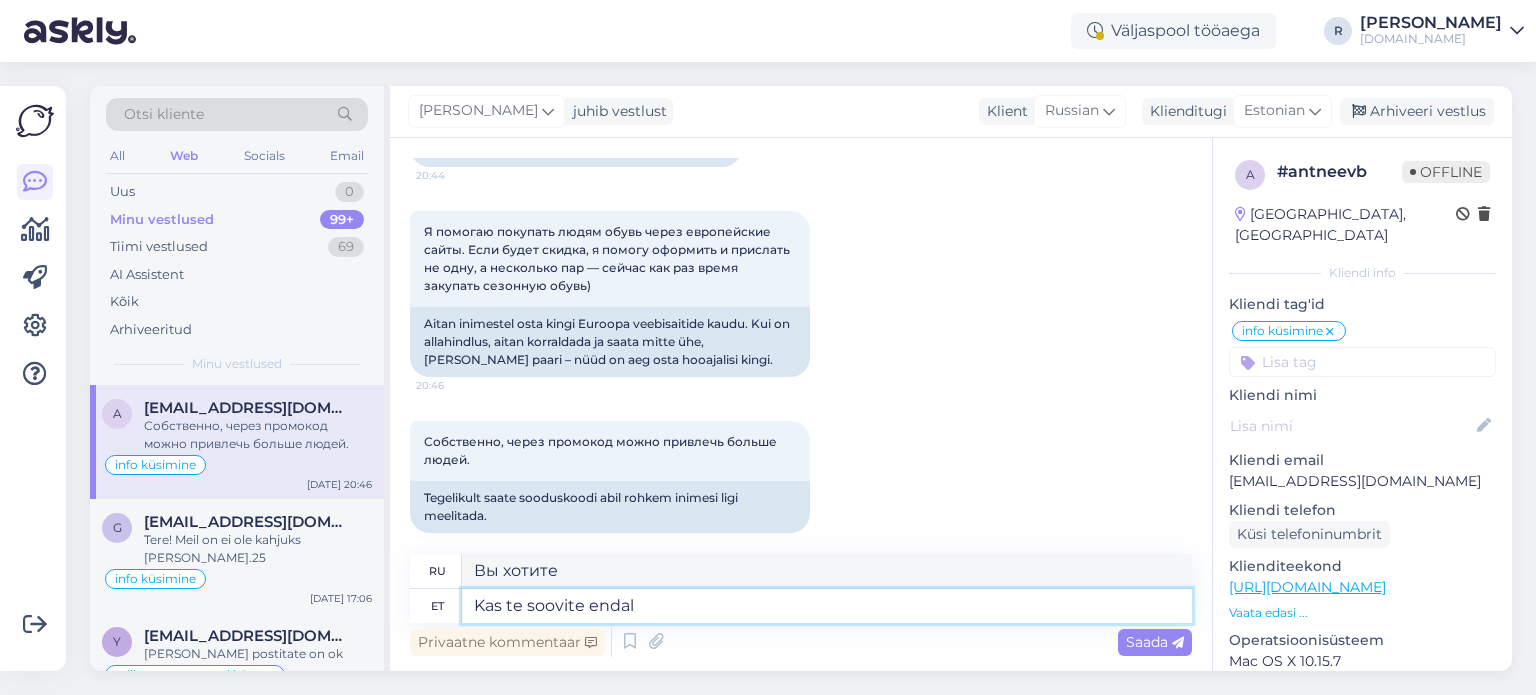 type on "Kas te soovite endale" 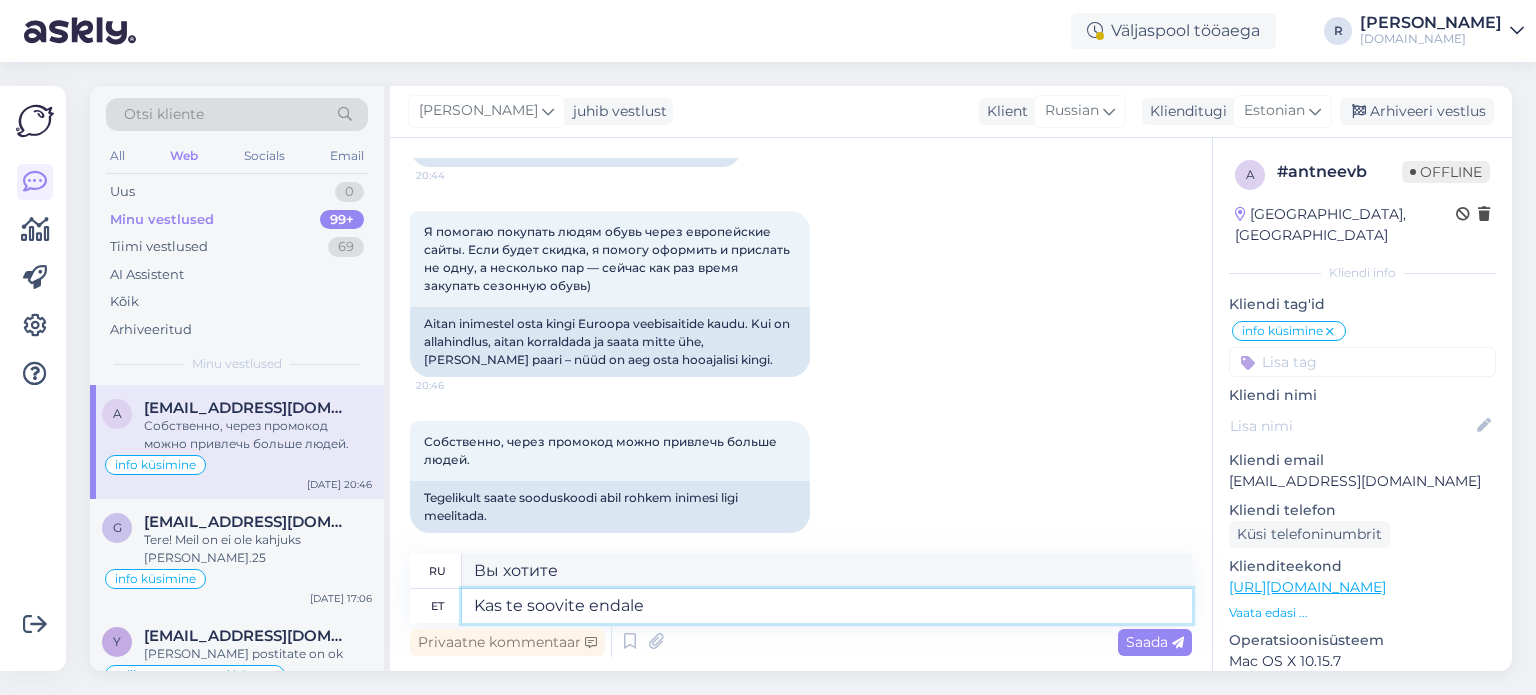 type on "Вы хотите, чтобы" 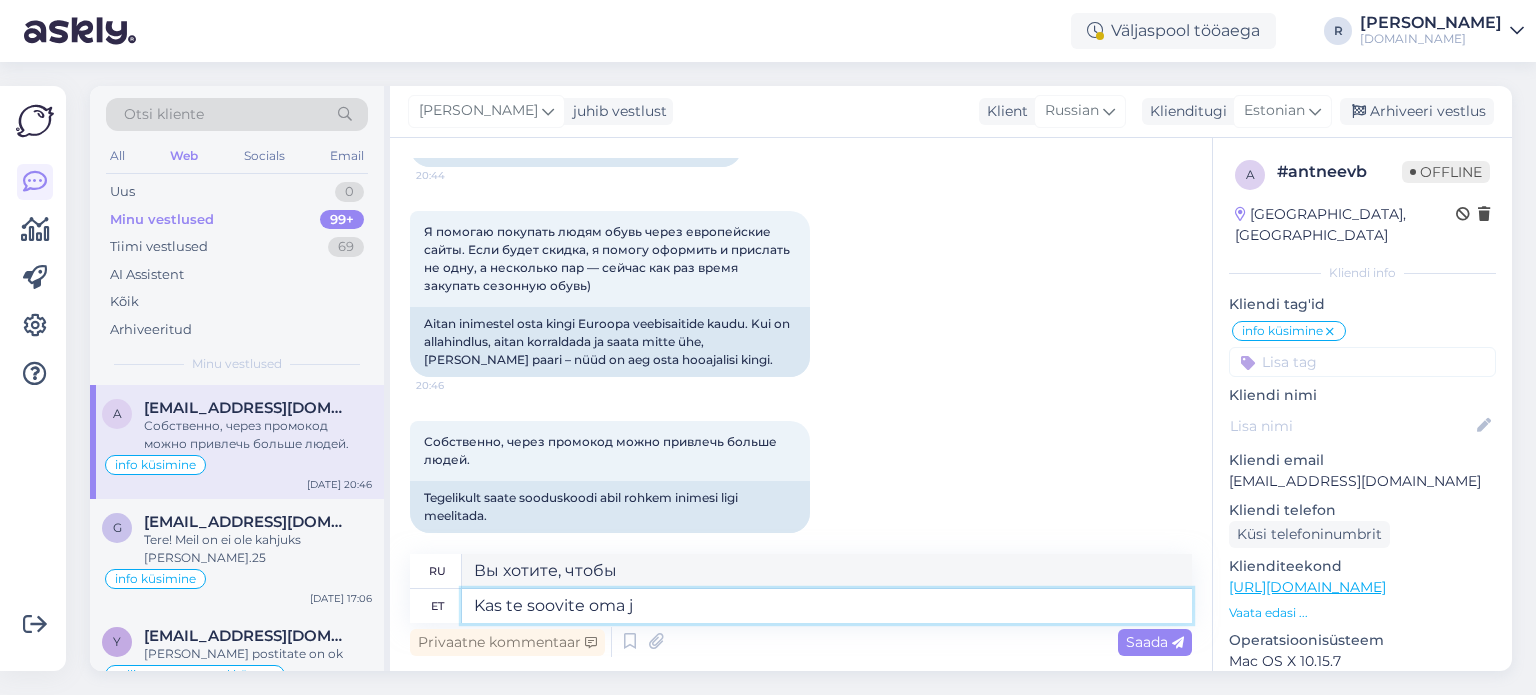 type on "Kas te soovite oma ja" 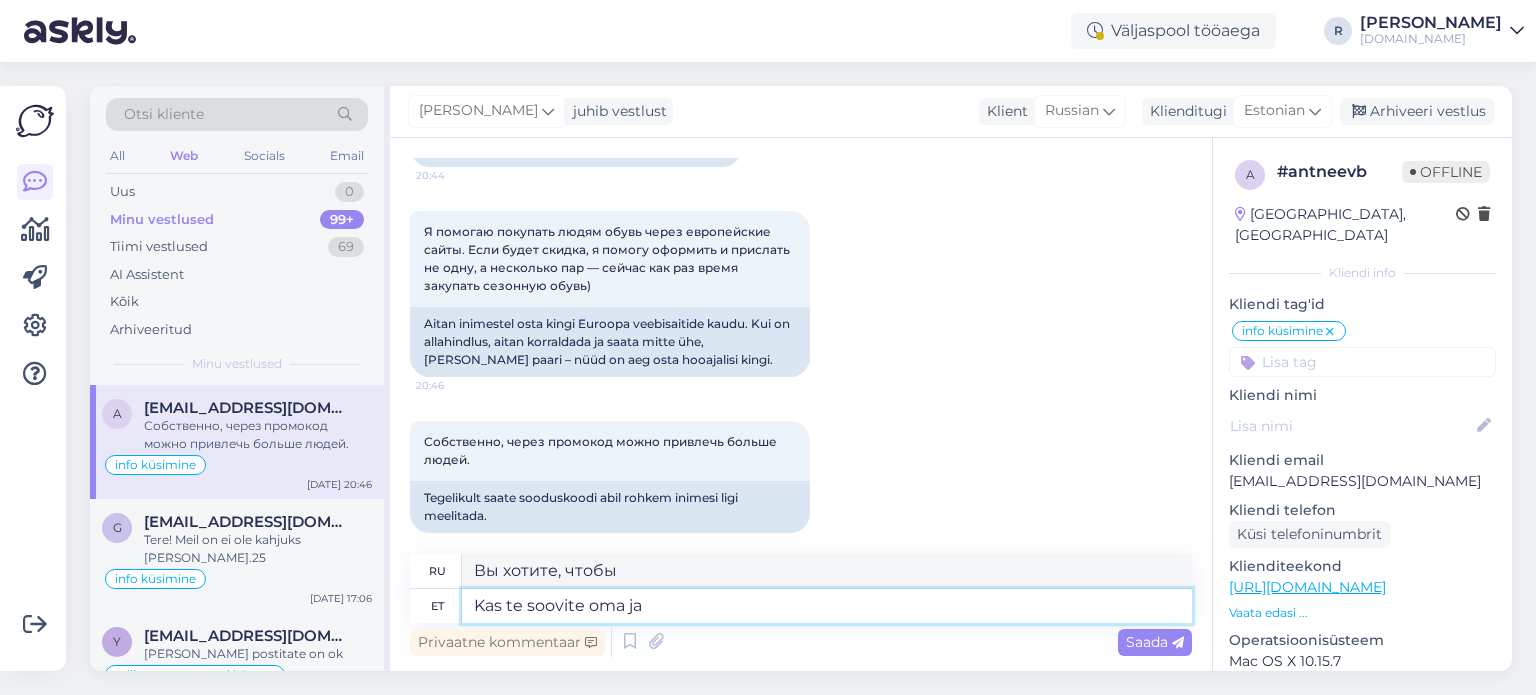 type on "Вы хотите, чтобы ваш" 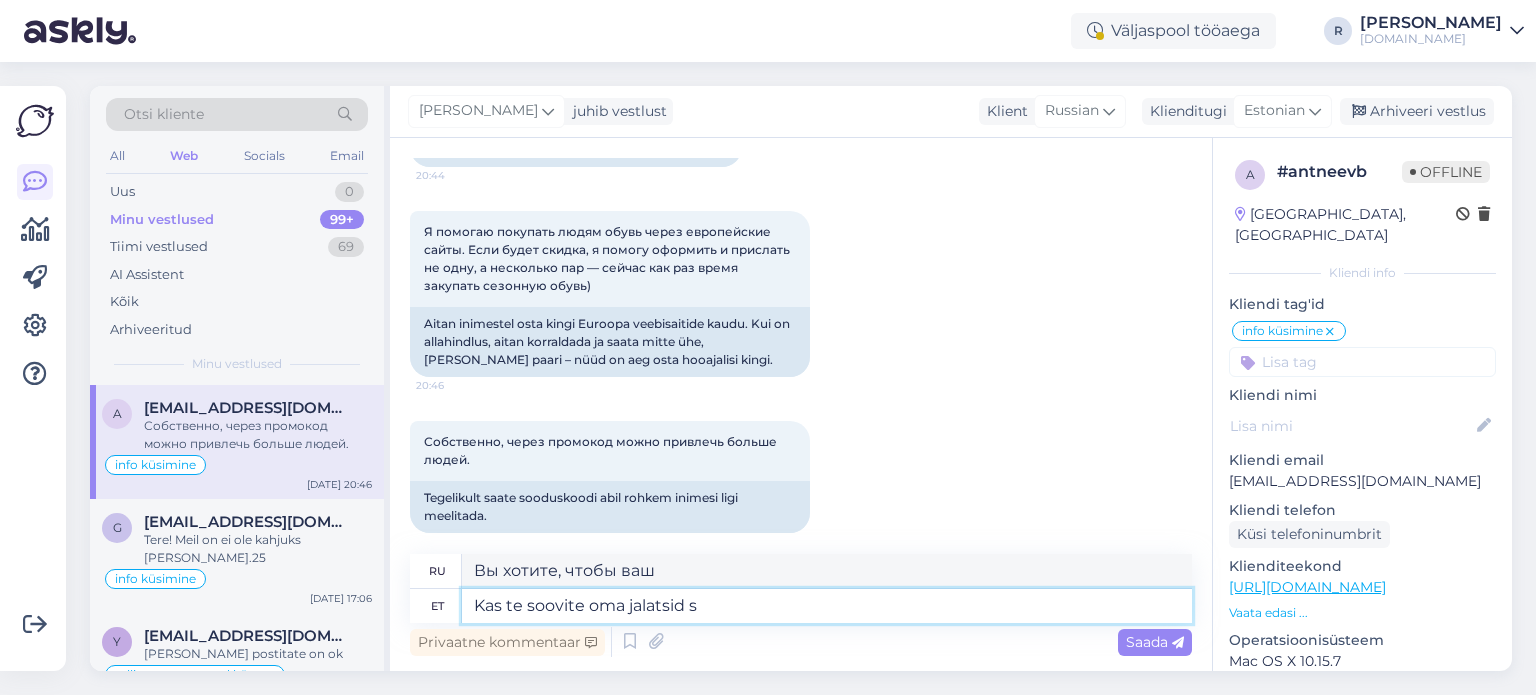 type on "Kas te soovite oma jalatsid sa" 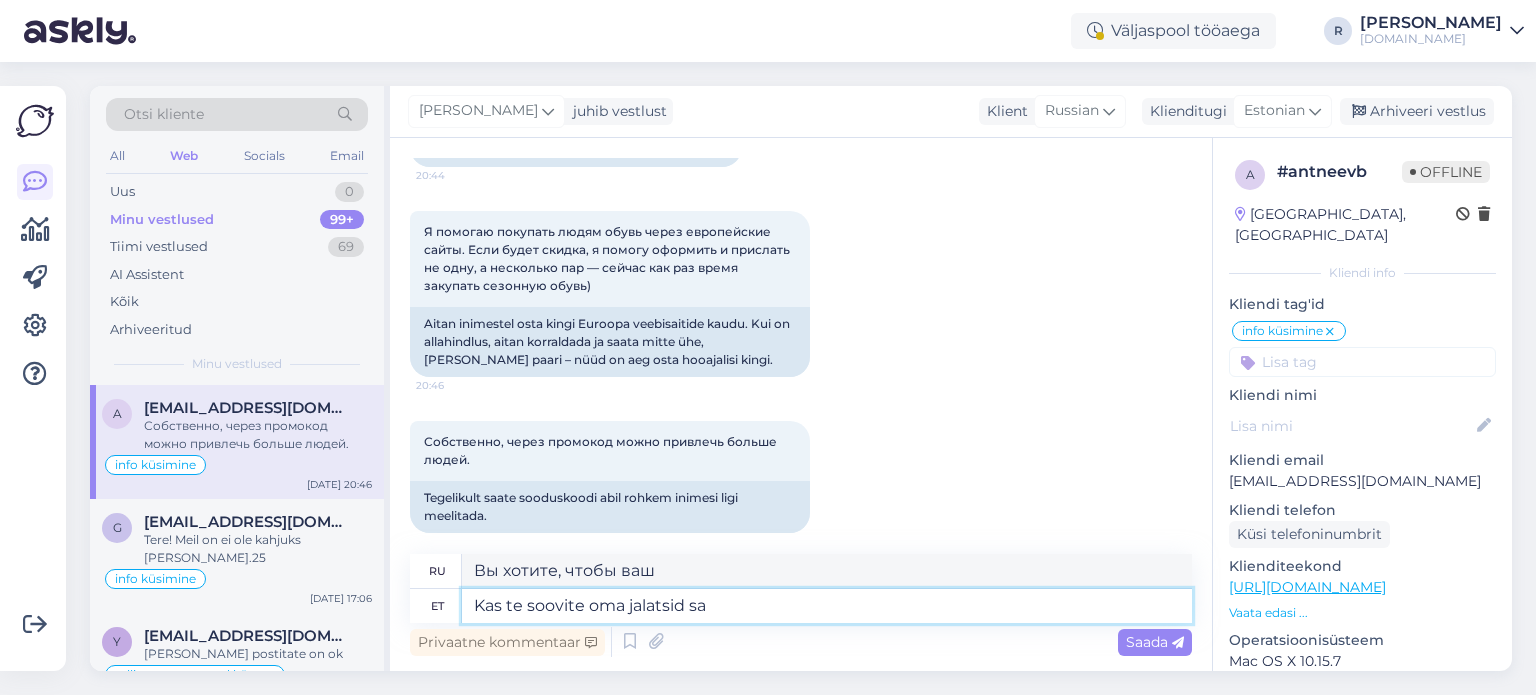 type on "Тебе нужны твои туфли?" 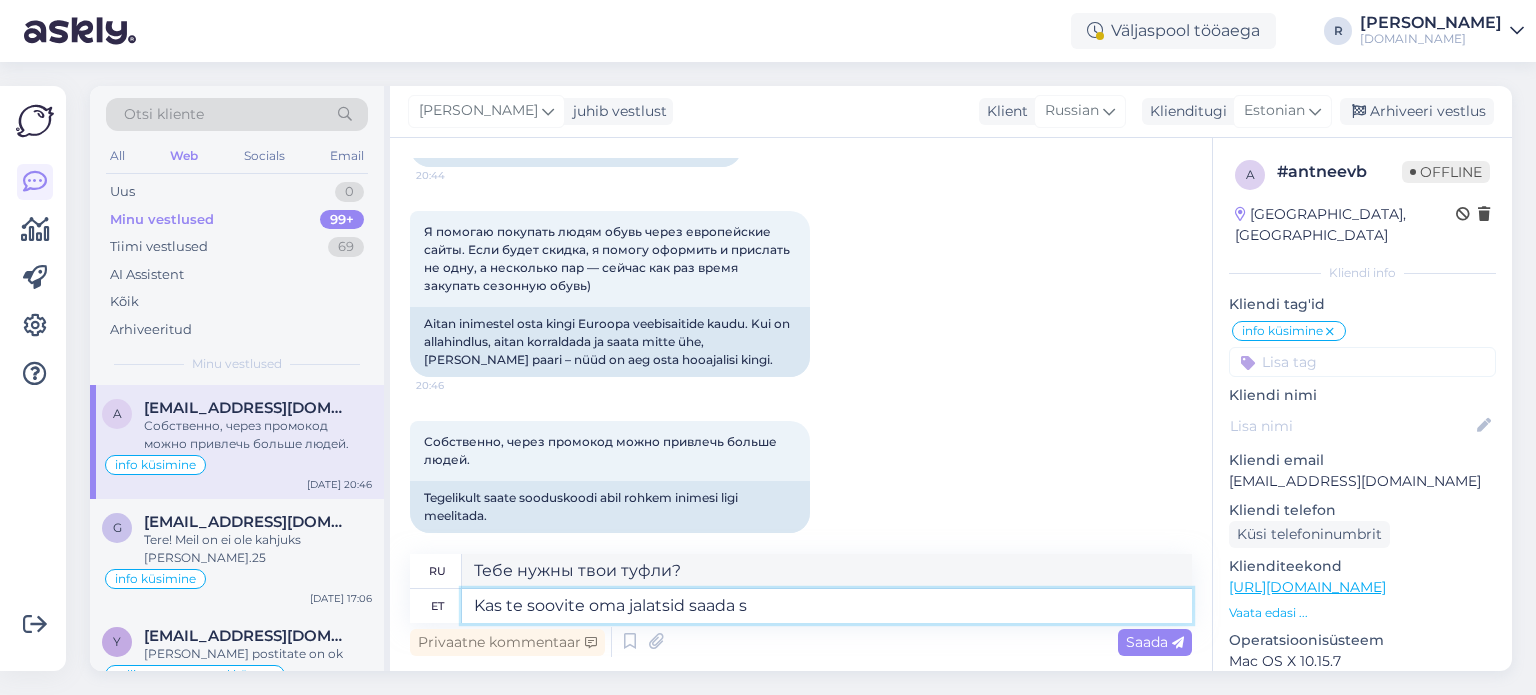 type on "Kas te soovite oma jalatsid saada so" 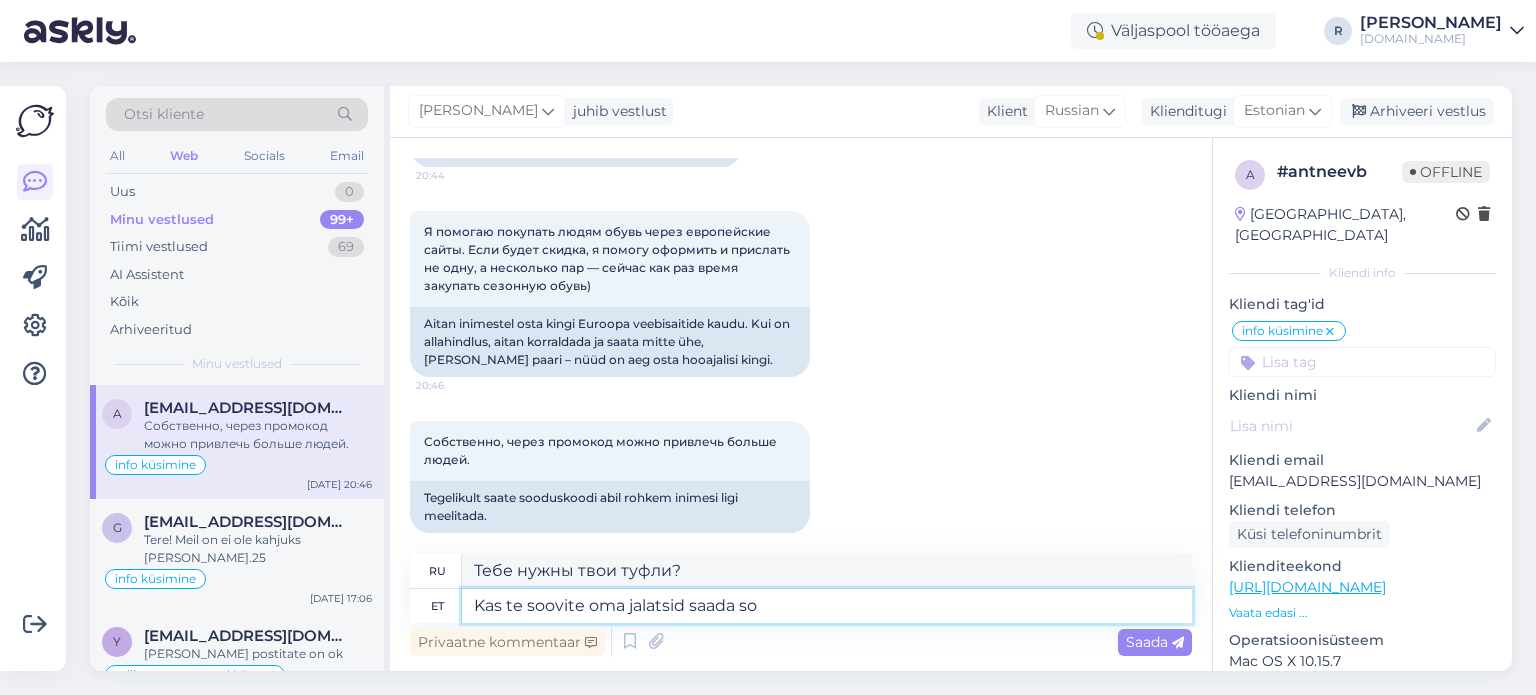 type on "Хотите получить свою обувь?" 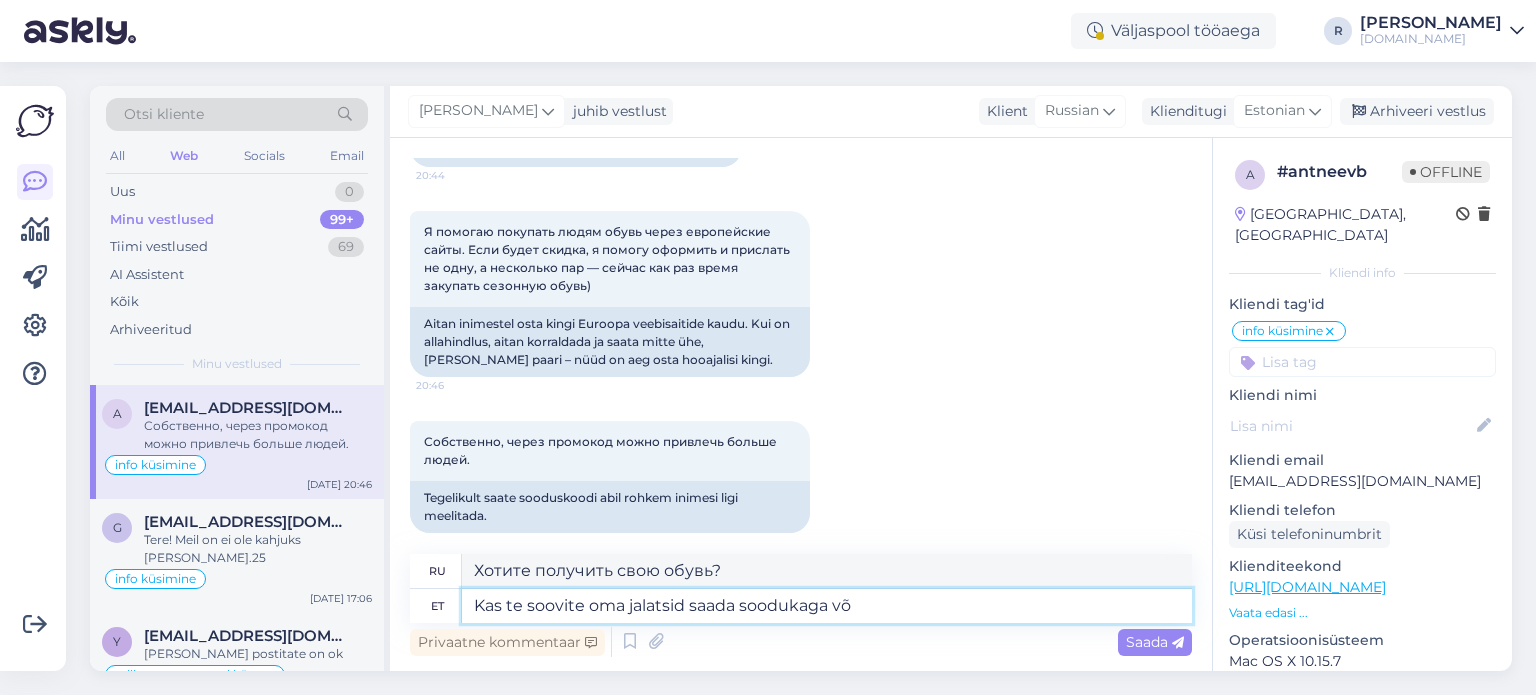 type on "Kas te soovite oma jalatsid saada soodukaga või" 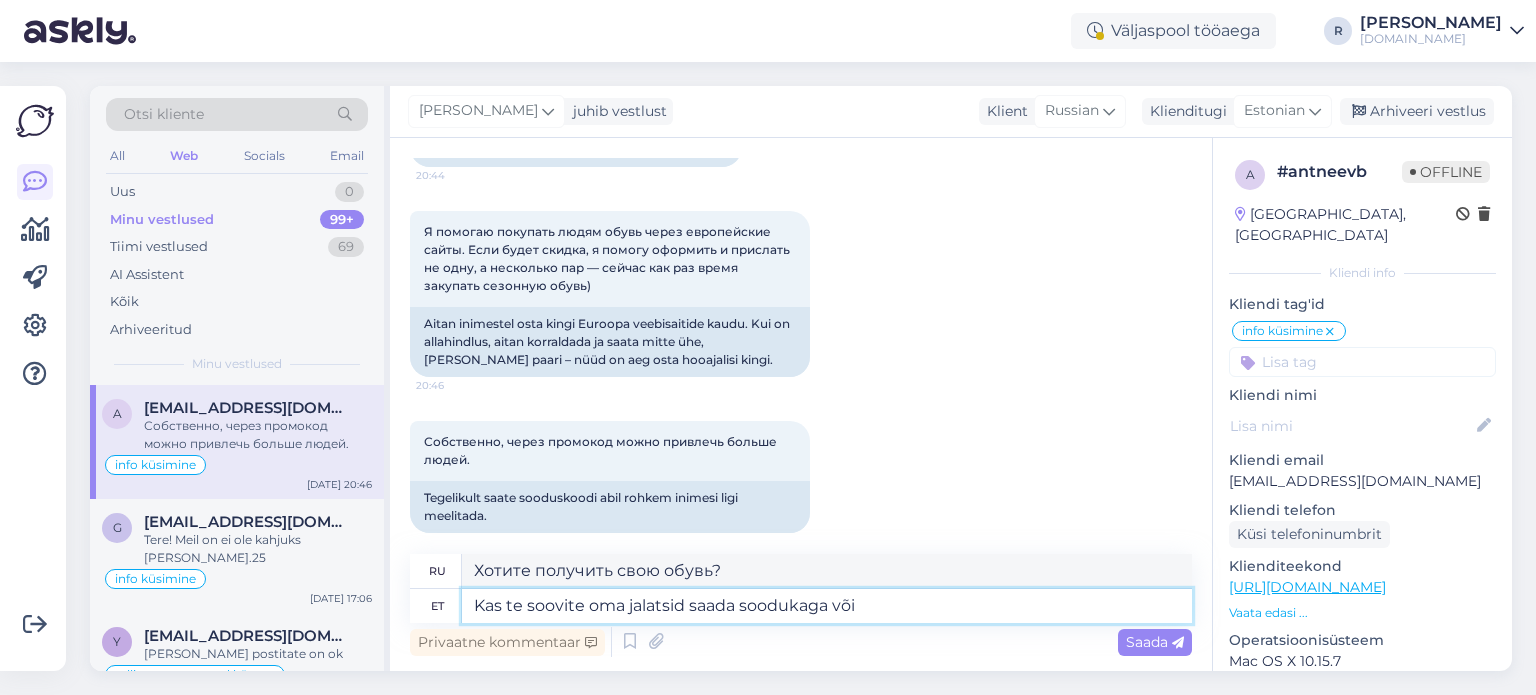 type on "Хотите приобрести обувь со скидкой?" 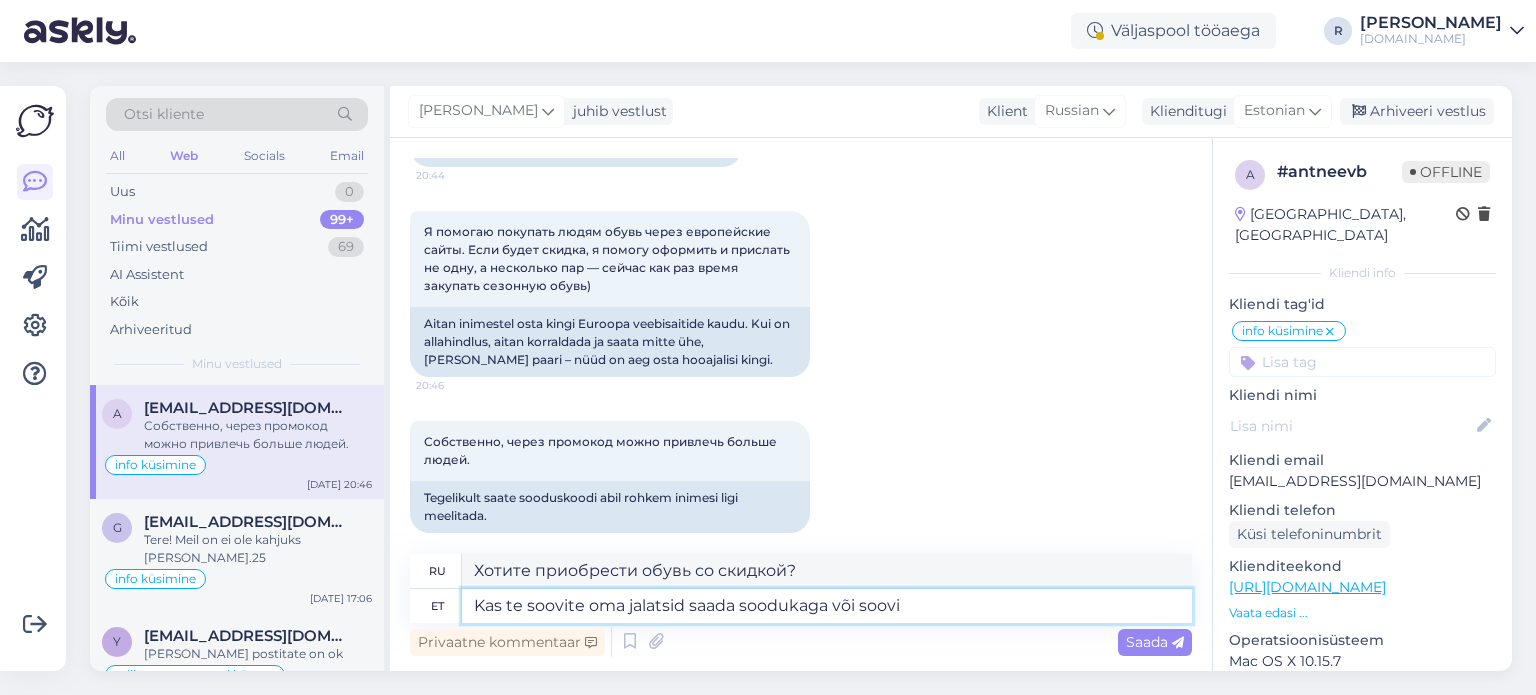 type on "Kas te soovite oma jalatsid saada soodukaga või soovit" 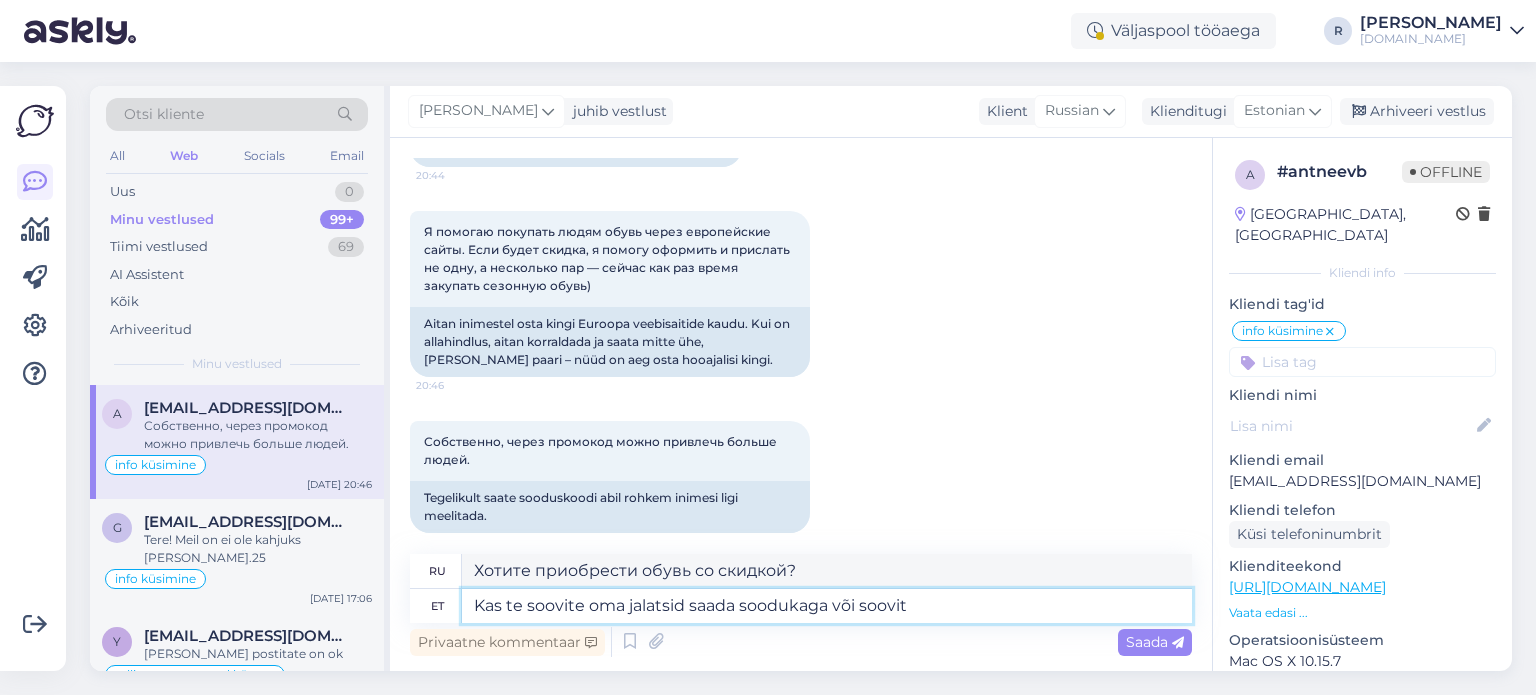 type on "Хотите ли вы получить обувь со скидкой или" 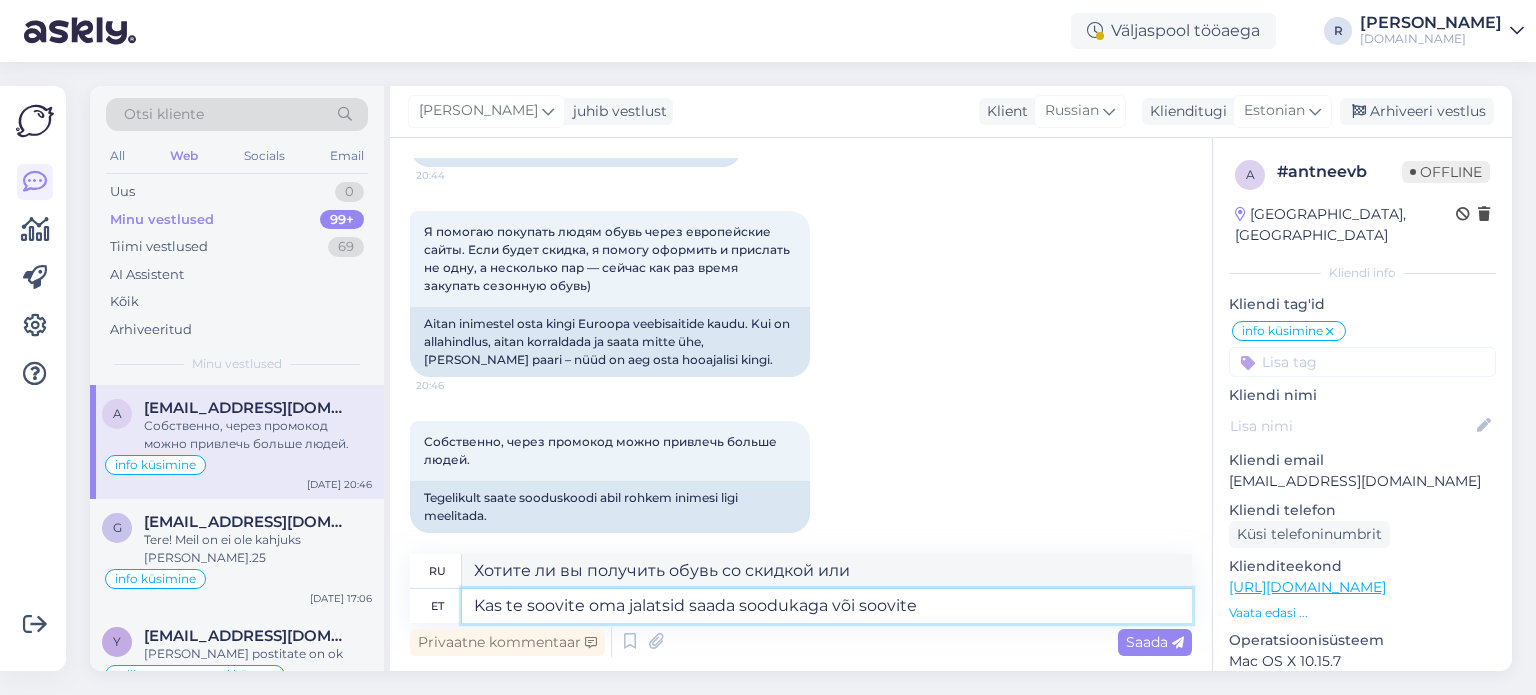 type on "Kas te soovite oma jalatsid saada soodukaga või soovite" 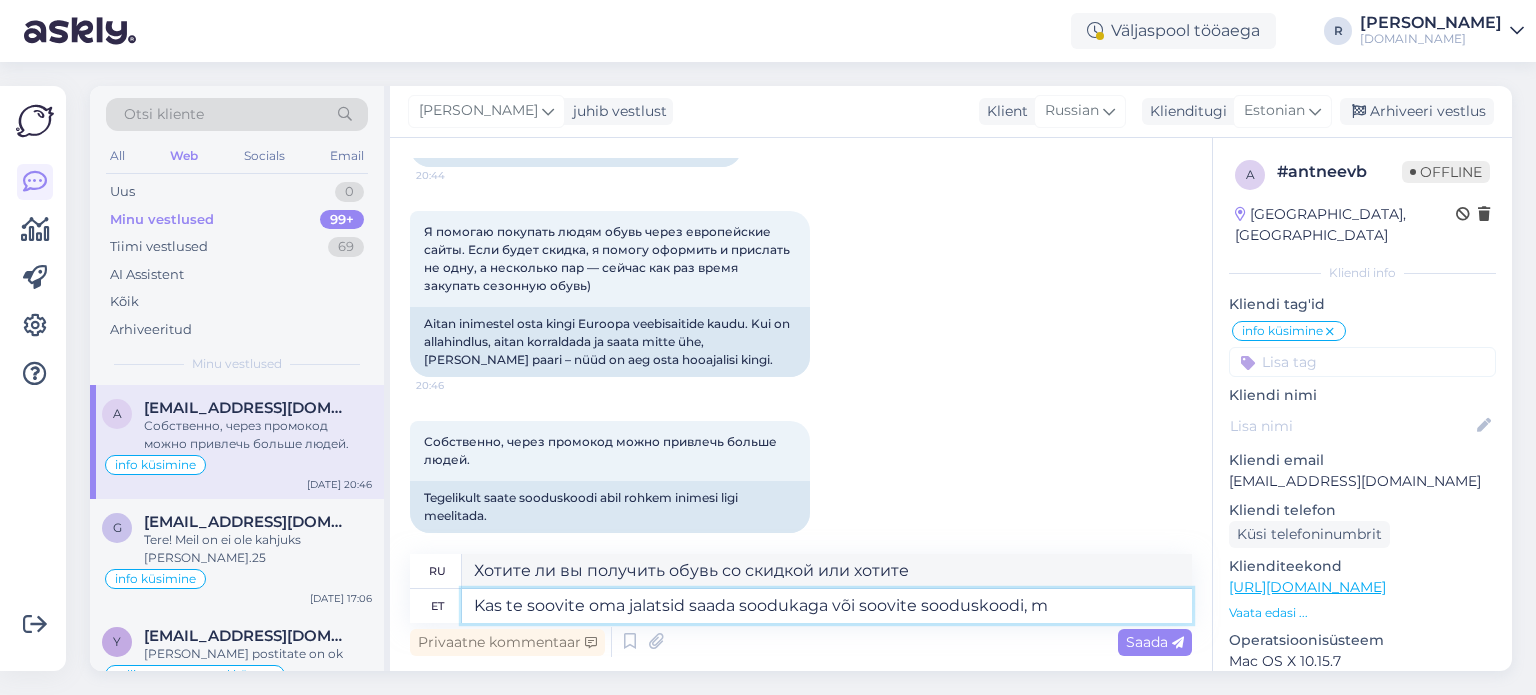 type on "Kas te soovite oma jalatsid saada soodukaga või soovite sooduskoodi, mi" 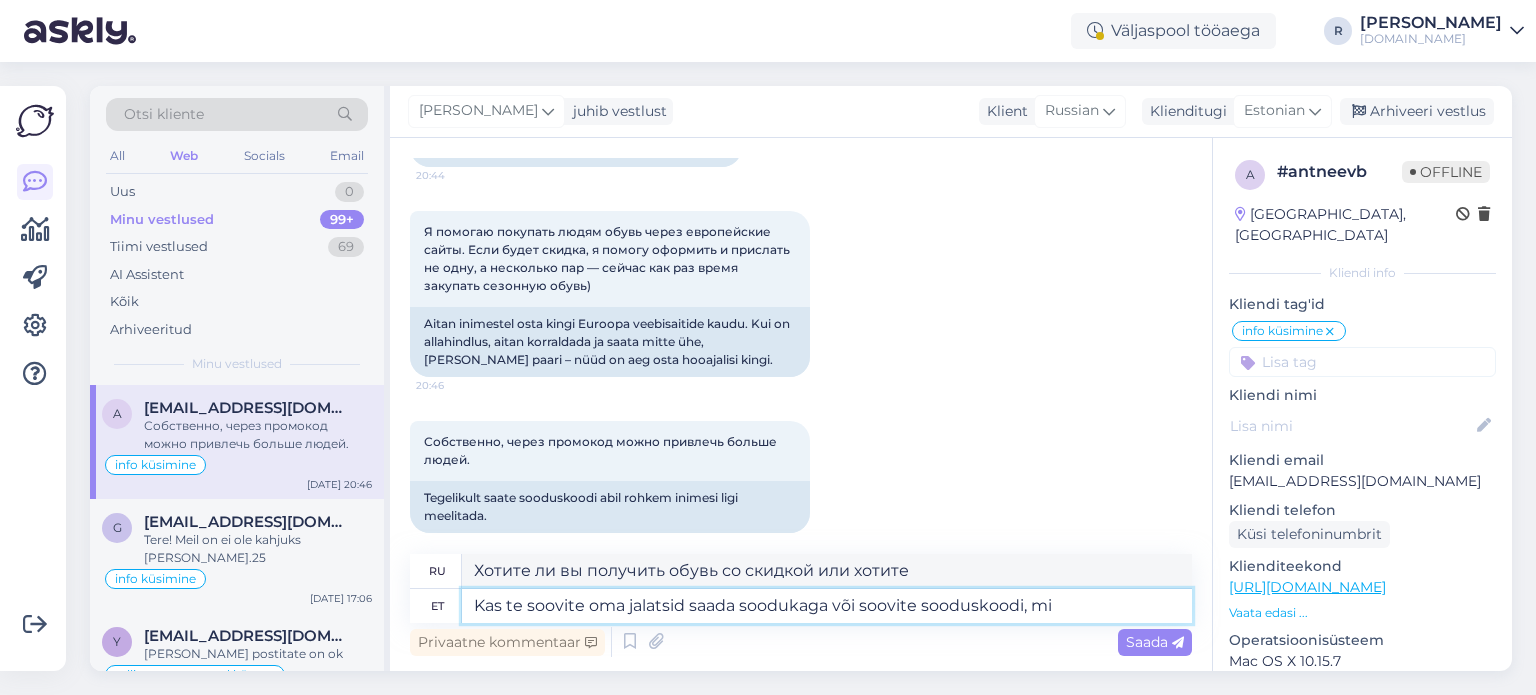 type on "Хотите ли вы приобрести обувь со скидкой или вам нужен промокод?" 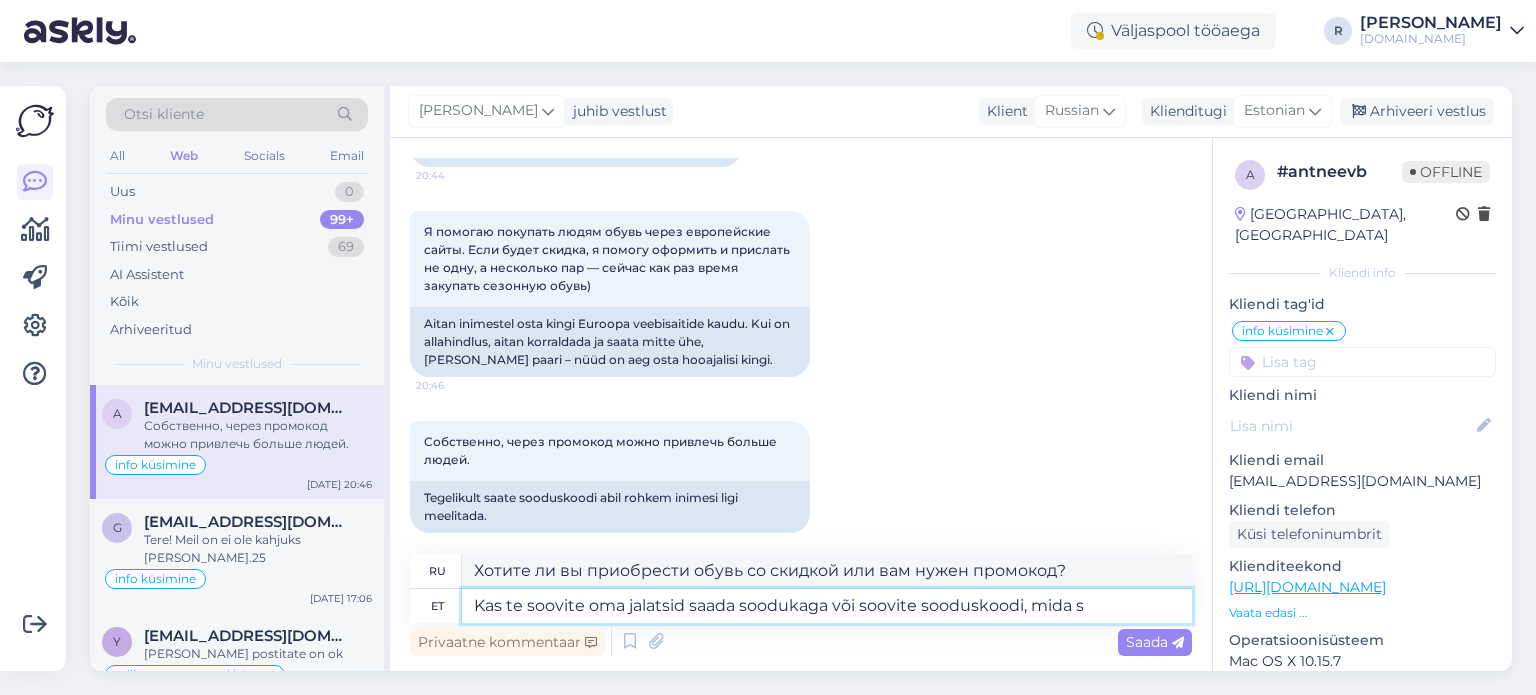 type on "Kas te soovite oma jalatsid saada soodukaga või soovite sooduskoodi, mida sa" 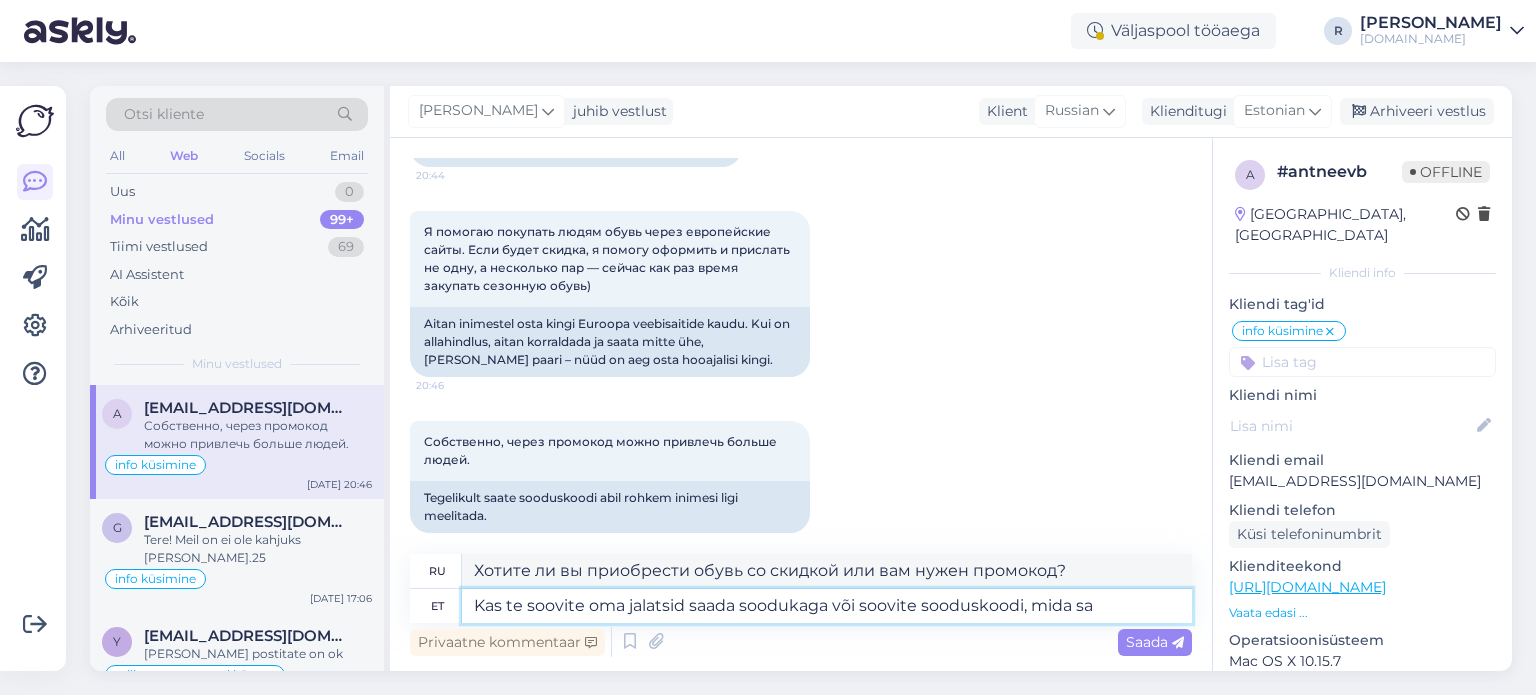 type on "Хотите ли вы получить обувь со скидкой или вам нужен промокод, который" 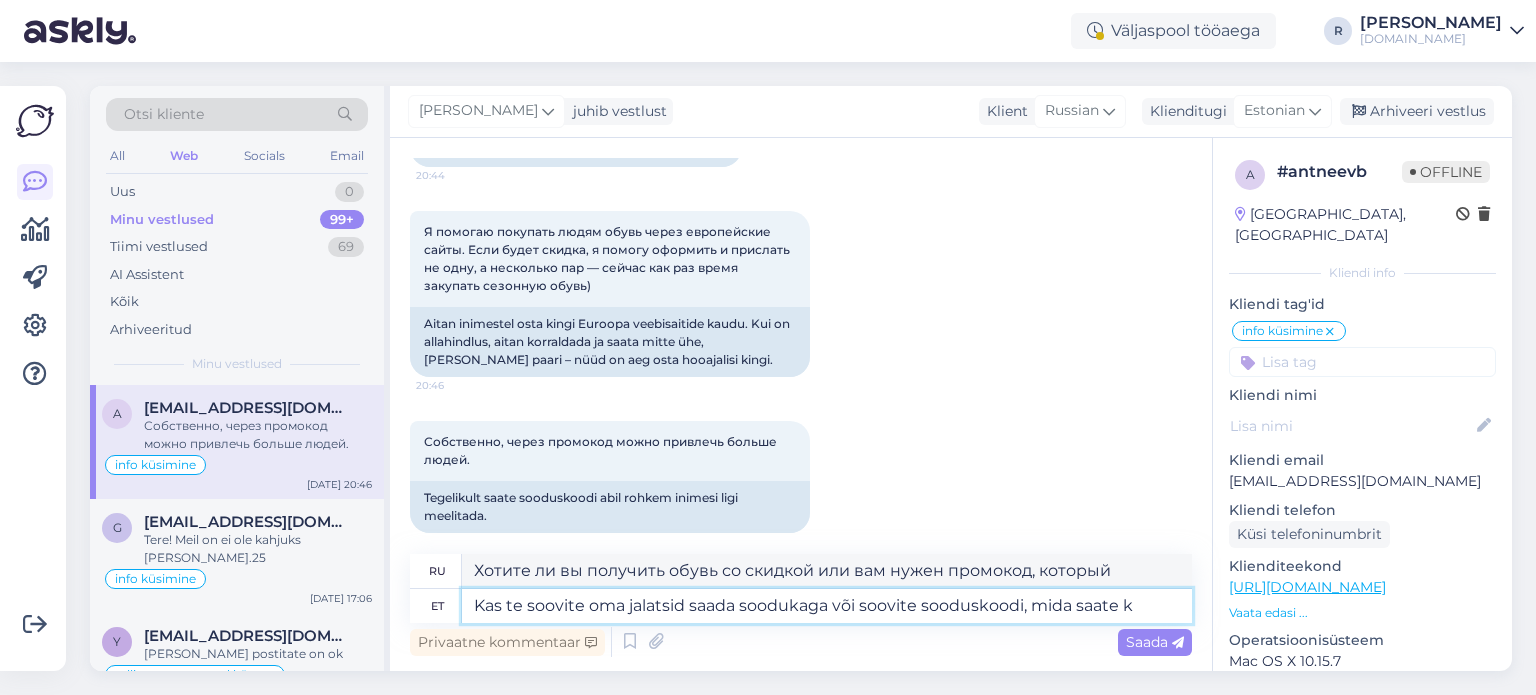 type on "Kas te soovite oma jalatsid saada soodukaga või soovite sooduskoodi, mida saate ka" 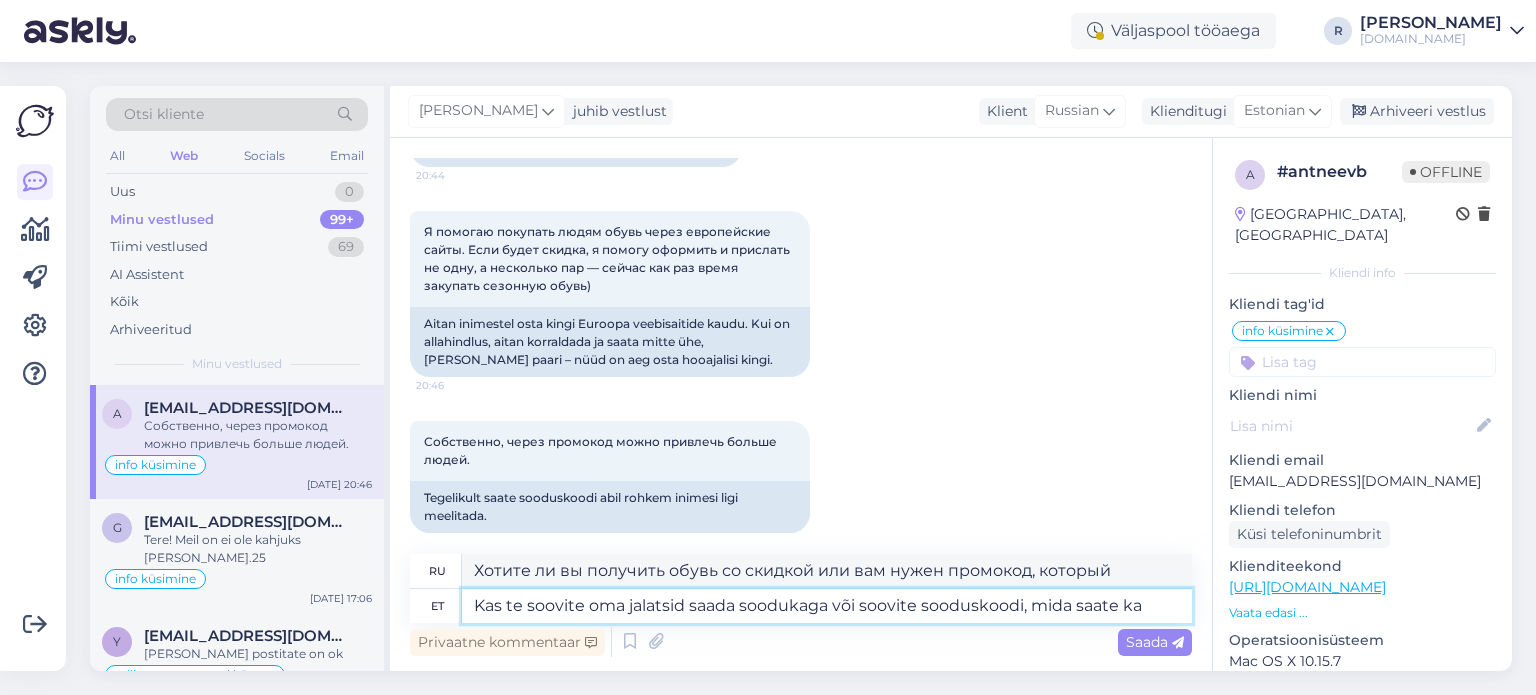 type on "Хотите ли вы приобрести обувь со скидкой или вам нужен промокод, который вы можете использовать?" 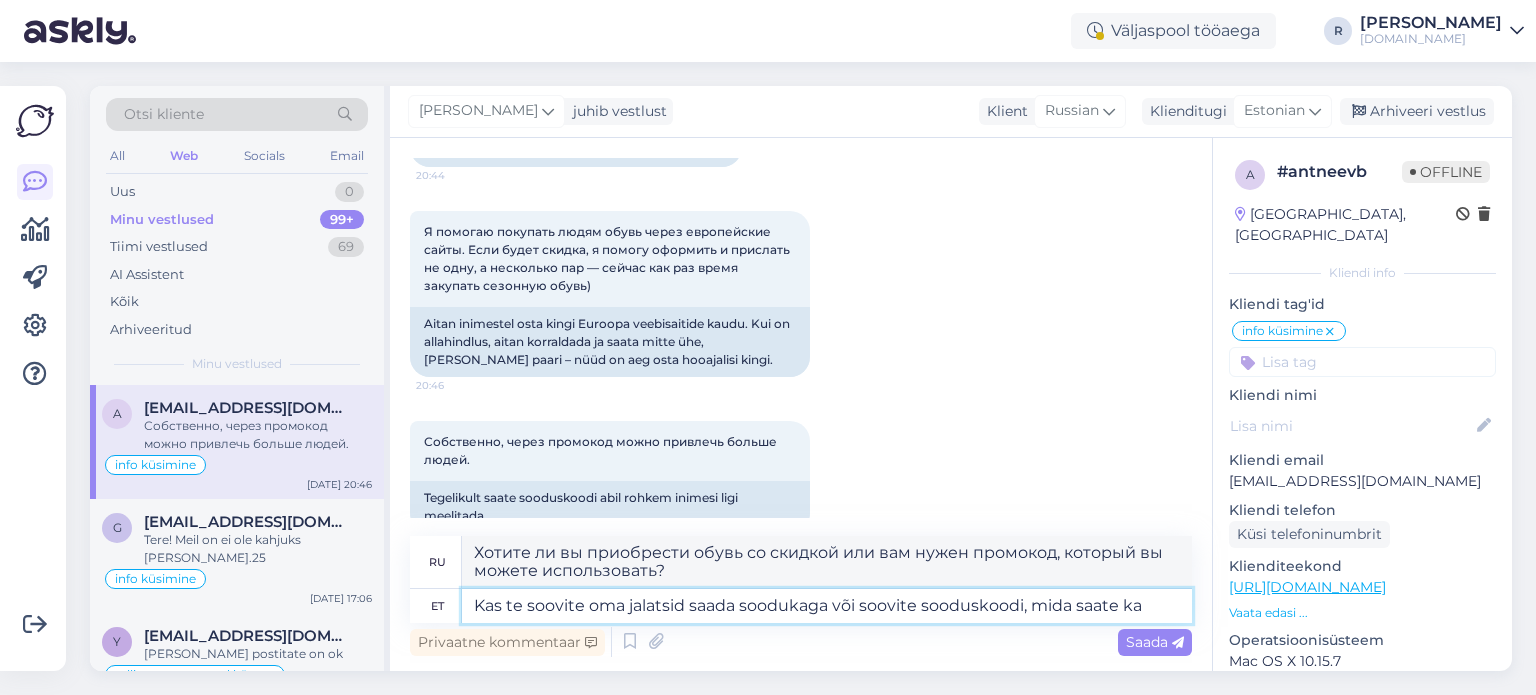 type on "Kas te soovite oma jalatsid saada soodukaga või soovite sooduskoodi, mida saate ka t" 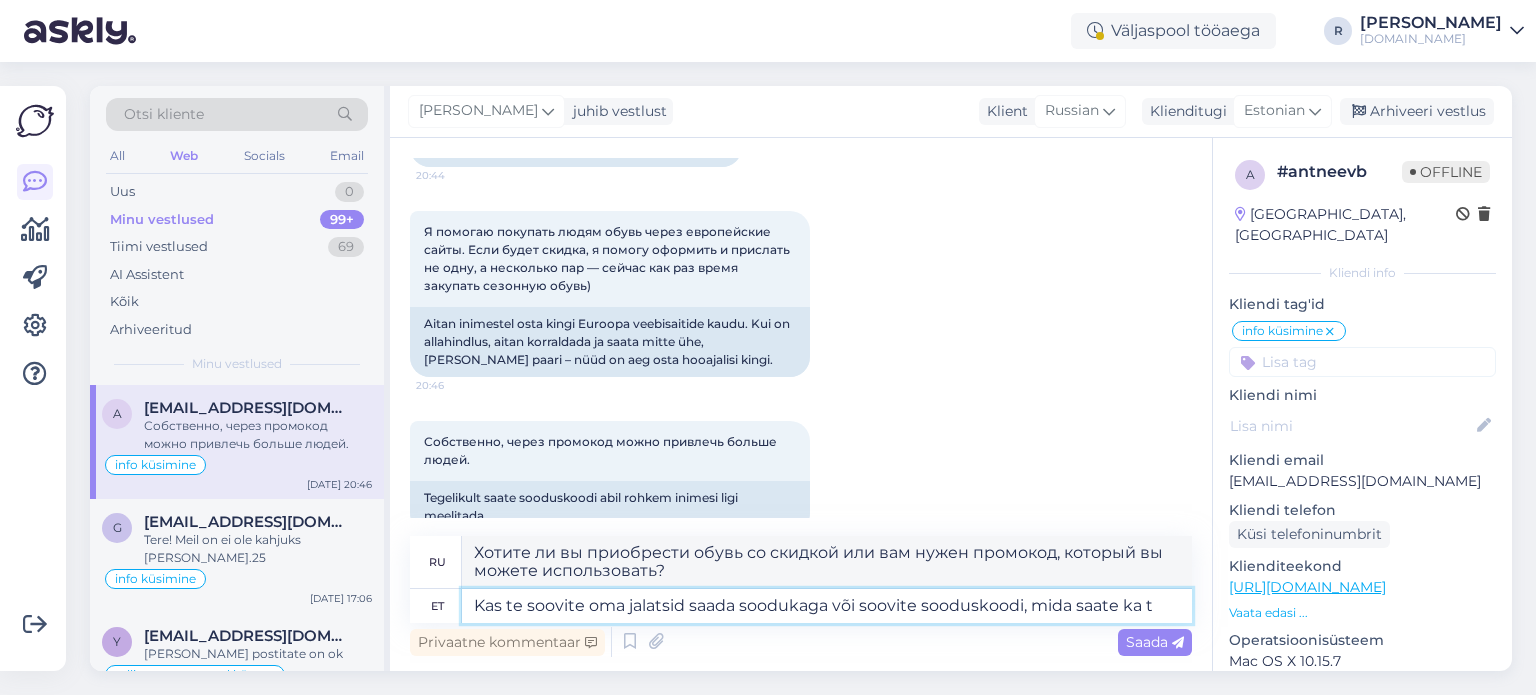 type on "Хотите ли вы приобрести обувь со скидкой или вам нужен код скидки, который вы также можете получить?" 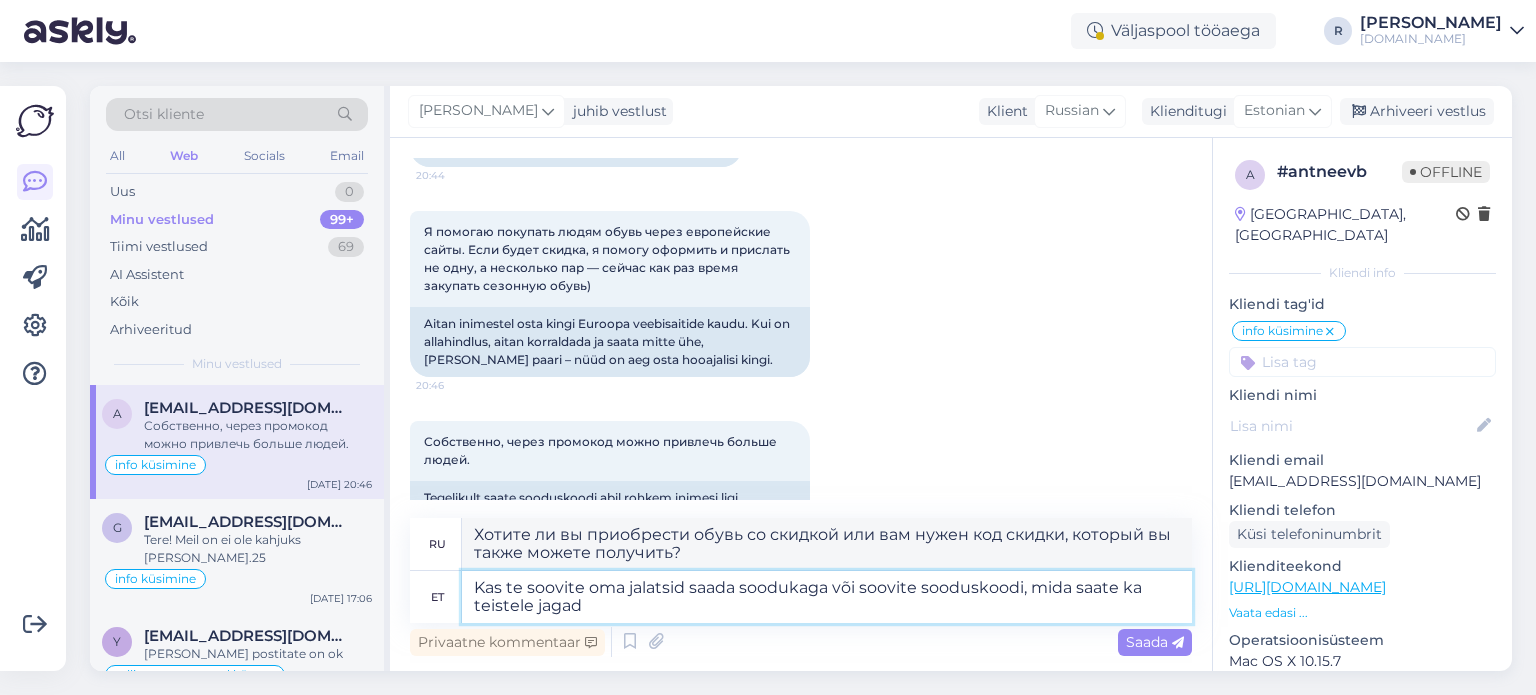 type on "Kas te soovite oma jalatsid saada soodukaga või soovite sooduskoodi, mida saate ka teistele jagada" 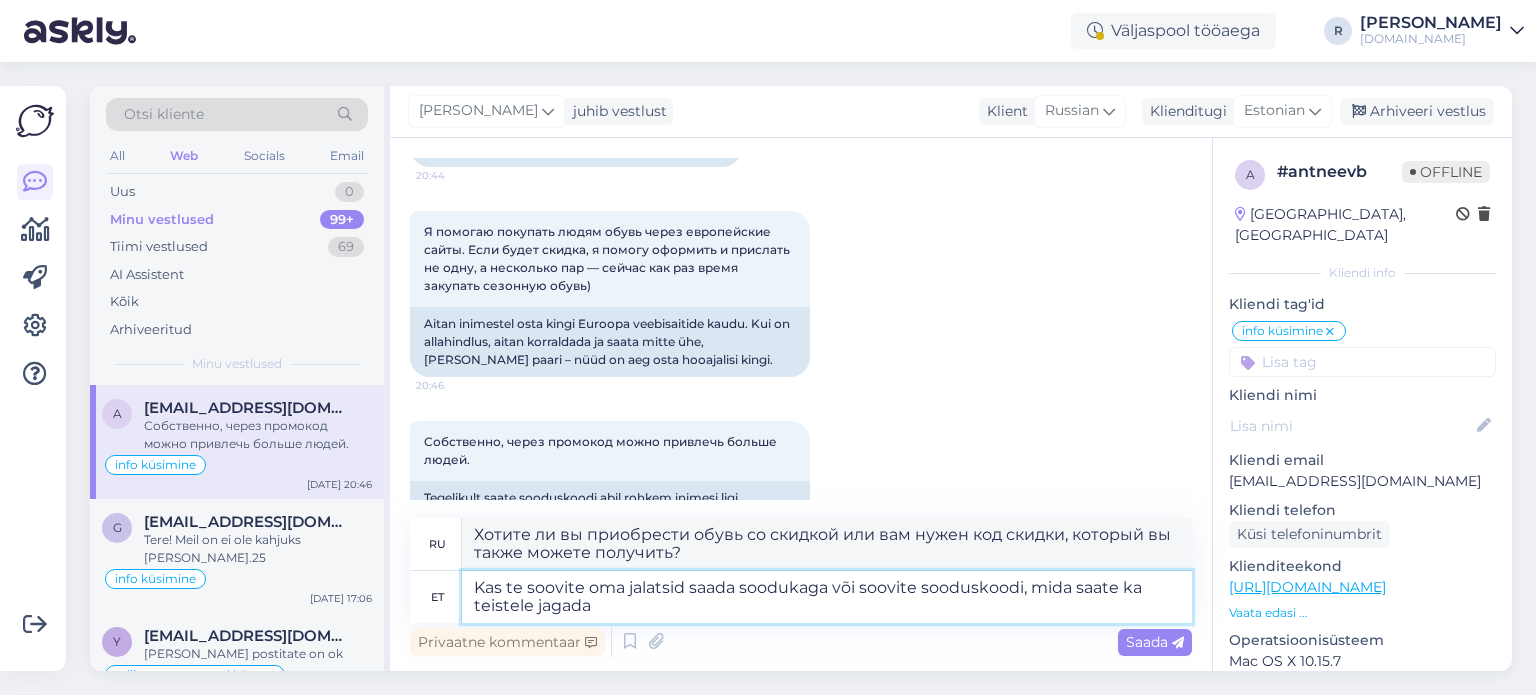 type on "Хотите ли вы приобрести обувь со скидкой или вам нужен код скидки, который вы сможете передать другим?" 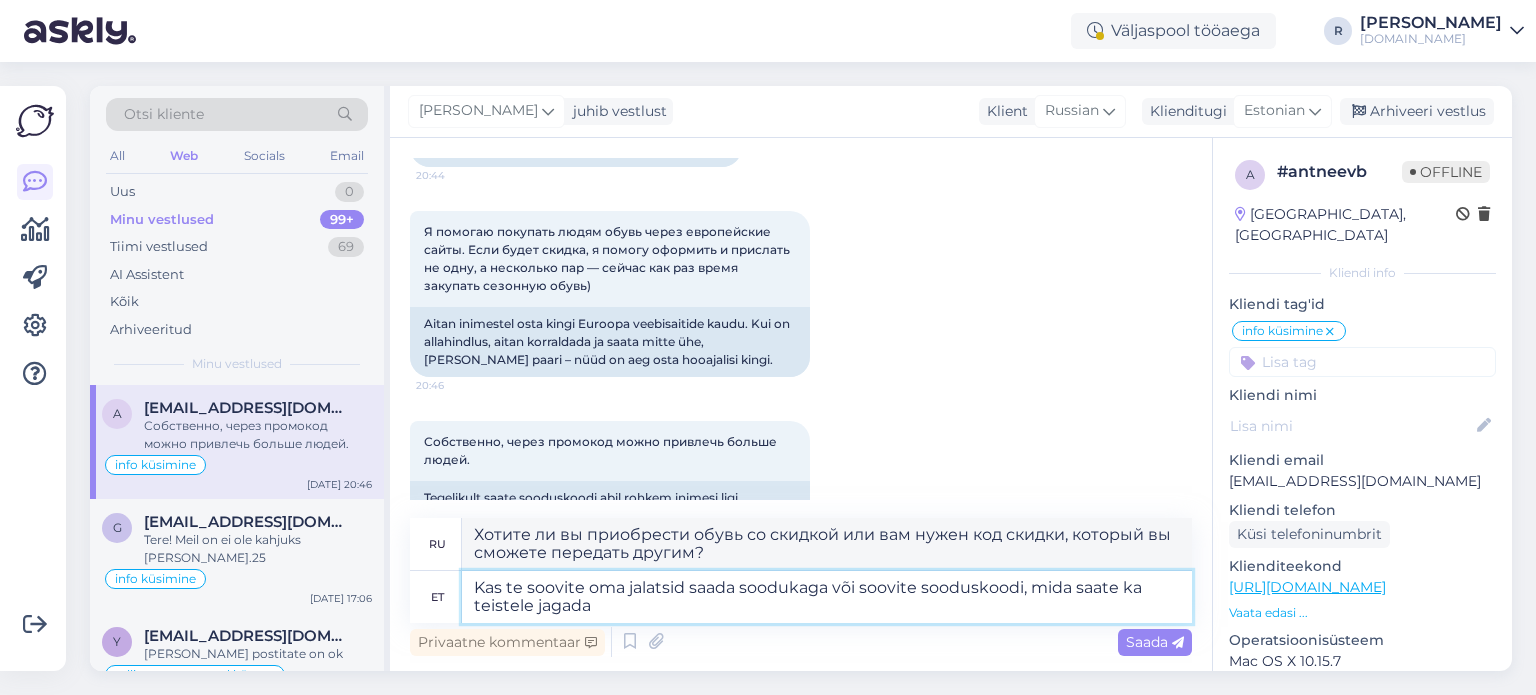 type on "Kas te soovite oma jalatsid saada soodukaga või soovite sooduskoodi, mida saate ka teistele jagada?" 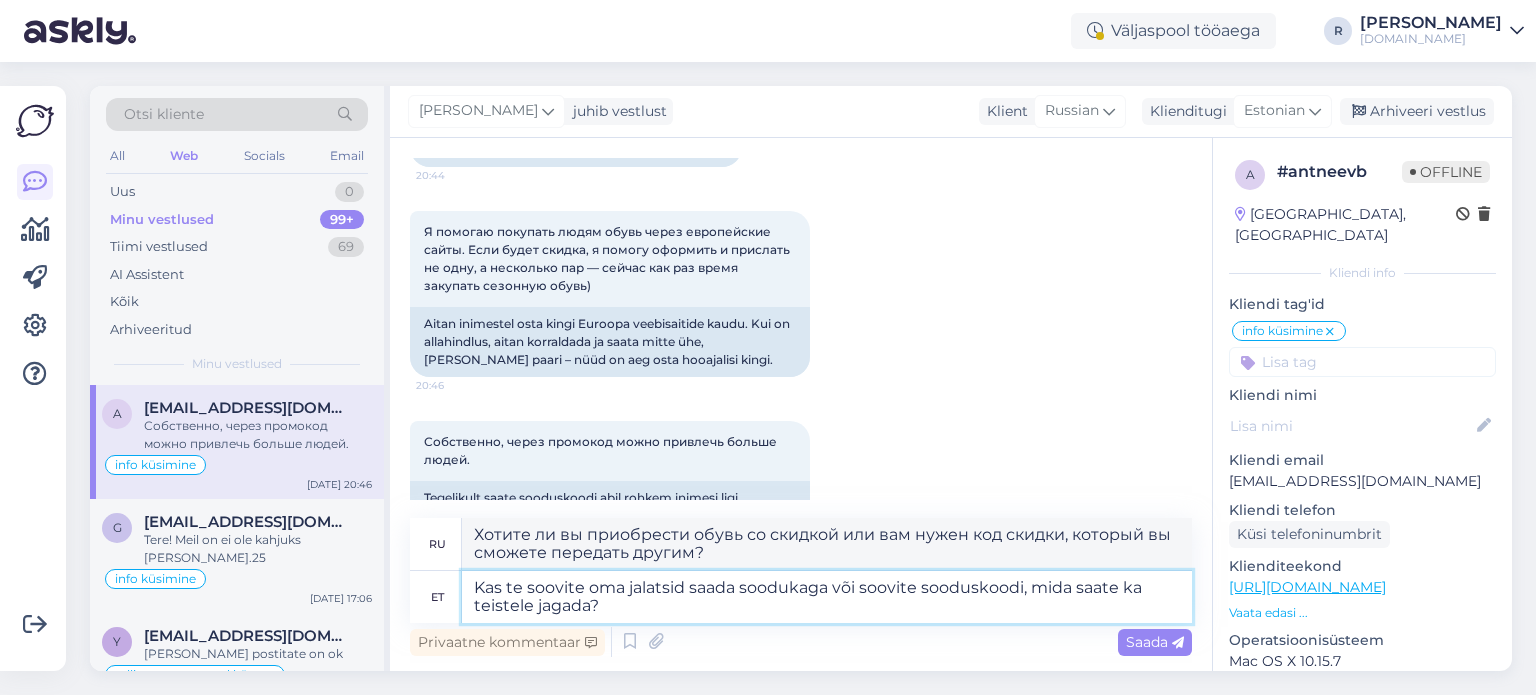 type on "Хотите ли вы приобрести обувь со скидкой или вам нужен промокод, которым вы сможете поделиться с другими?" 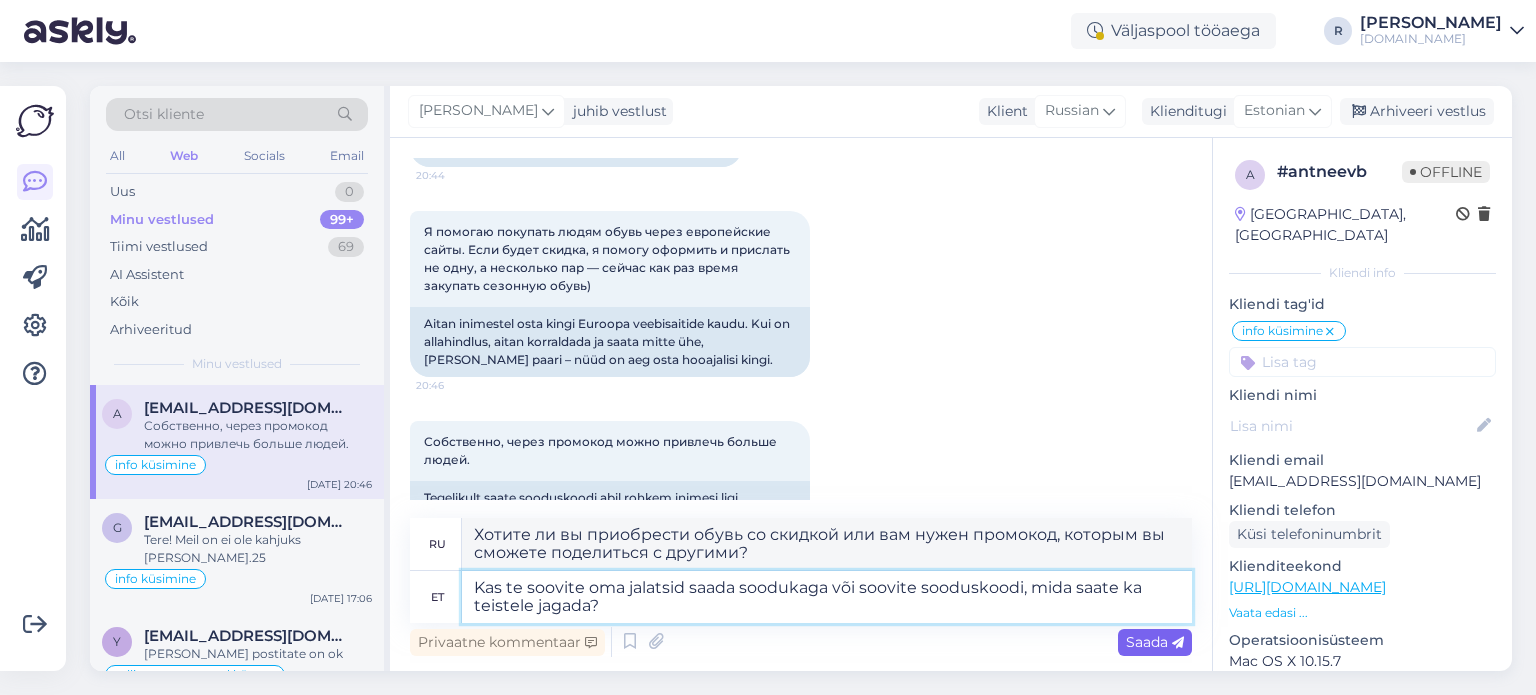 type on "Kas te soovite oma jalatsid saada soodukaga või soovite sooduskoodi, mida saate ka teistele jagada?" 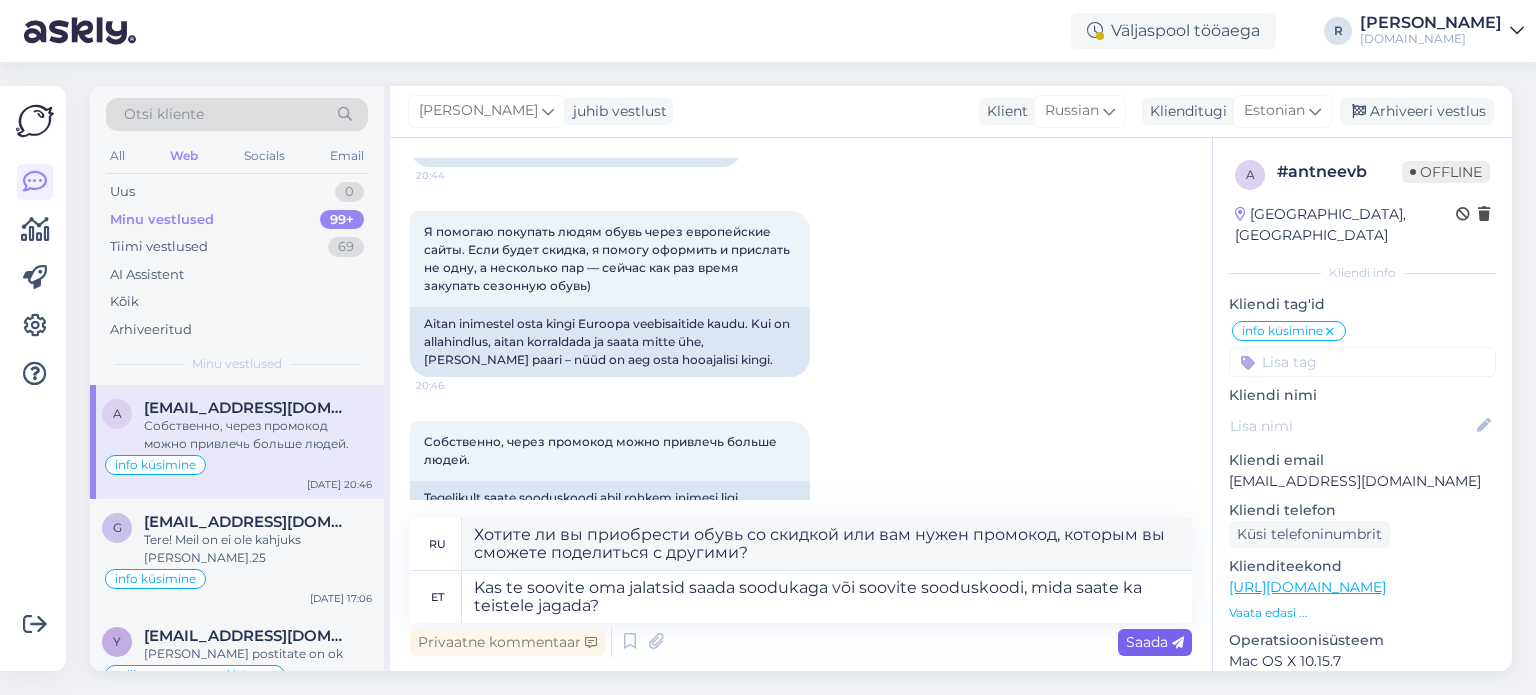 click on "Saada" at bounding box center [1155, 642] 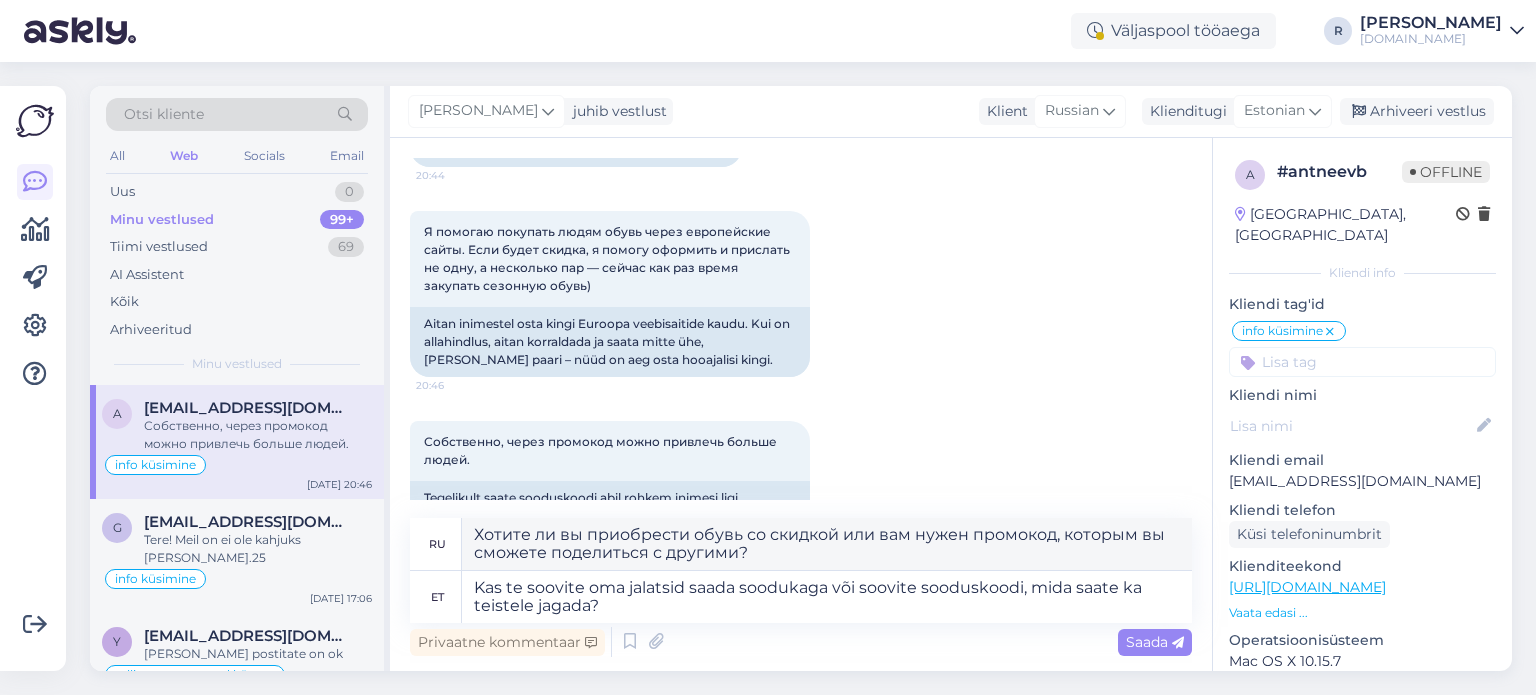 type 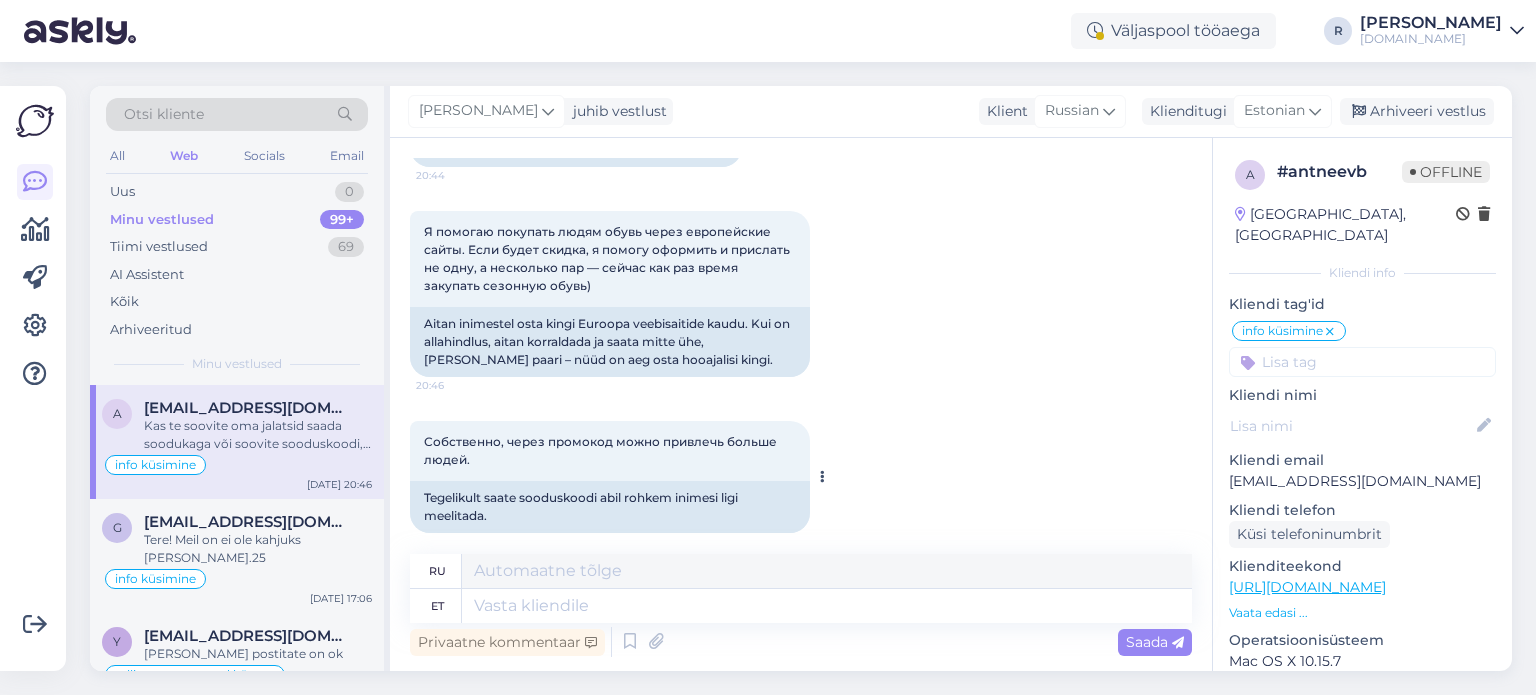 scroll, scrollTop: 3697, scrollLeft: 0, axis: vertical 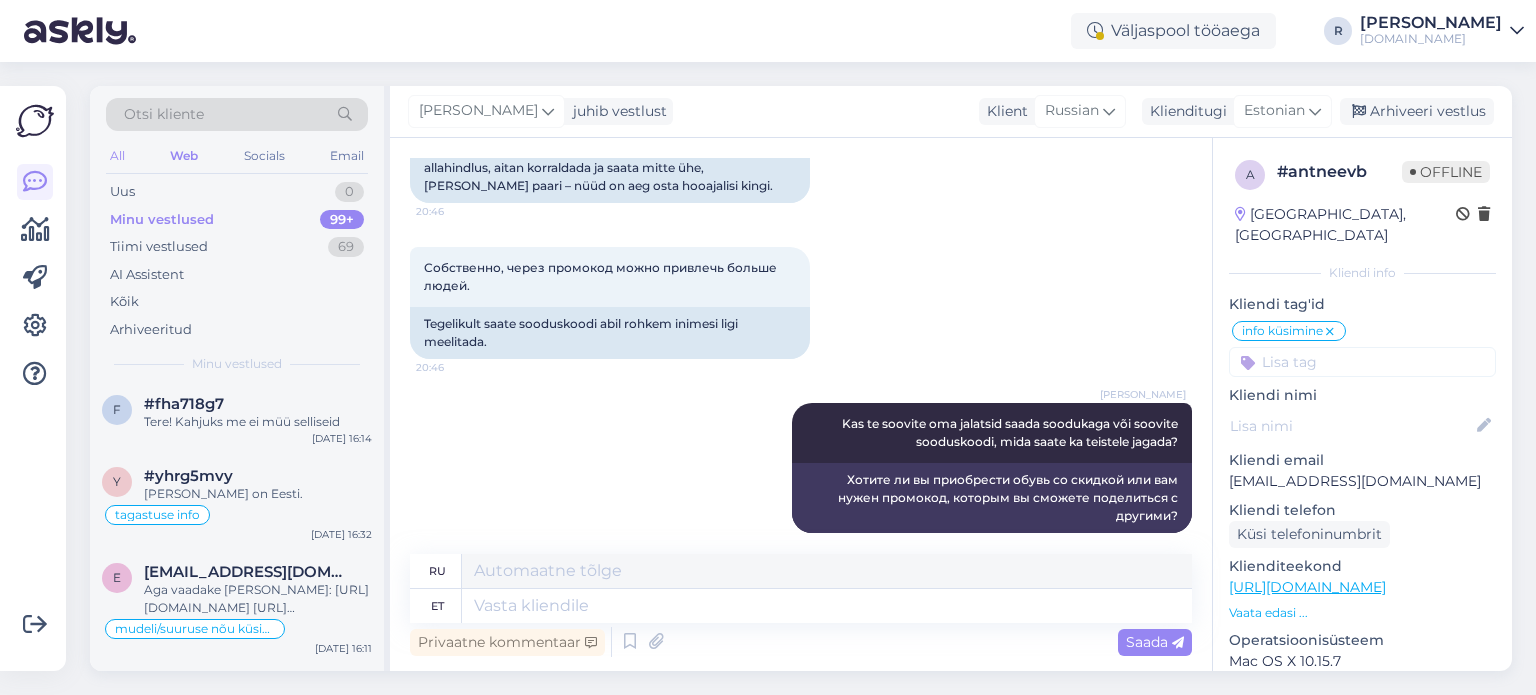 click on "All" at bounding box center [117, 156] 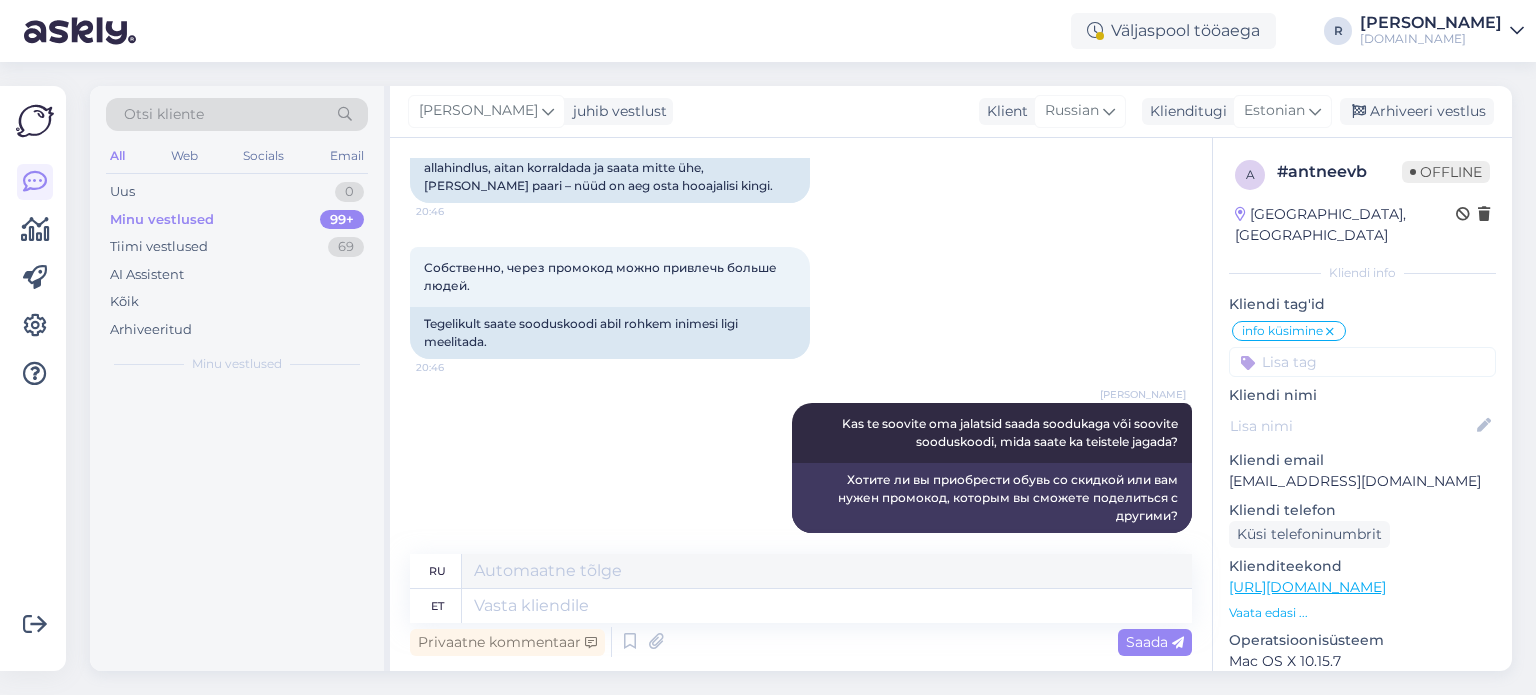 scroll, scrollTop: 0, scrollLeft: 0, axis: both 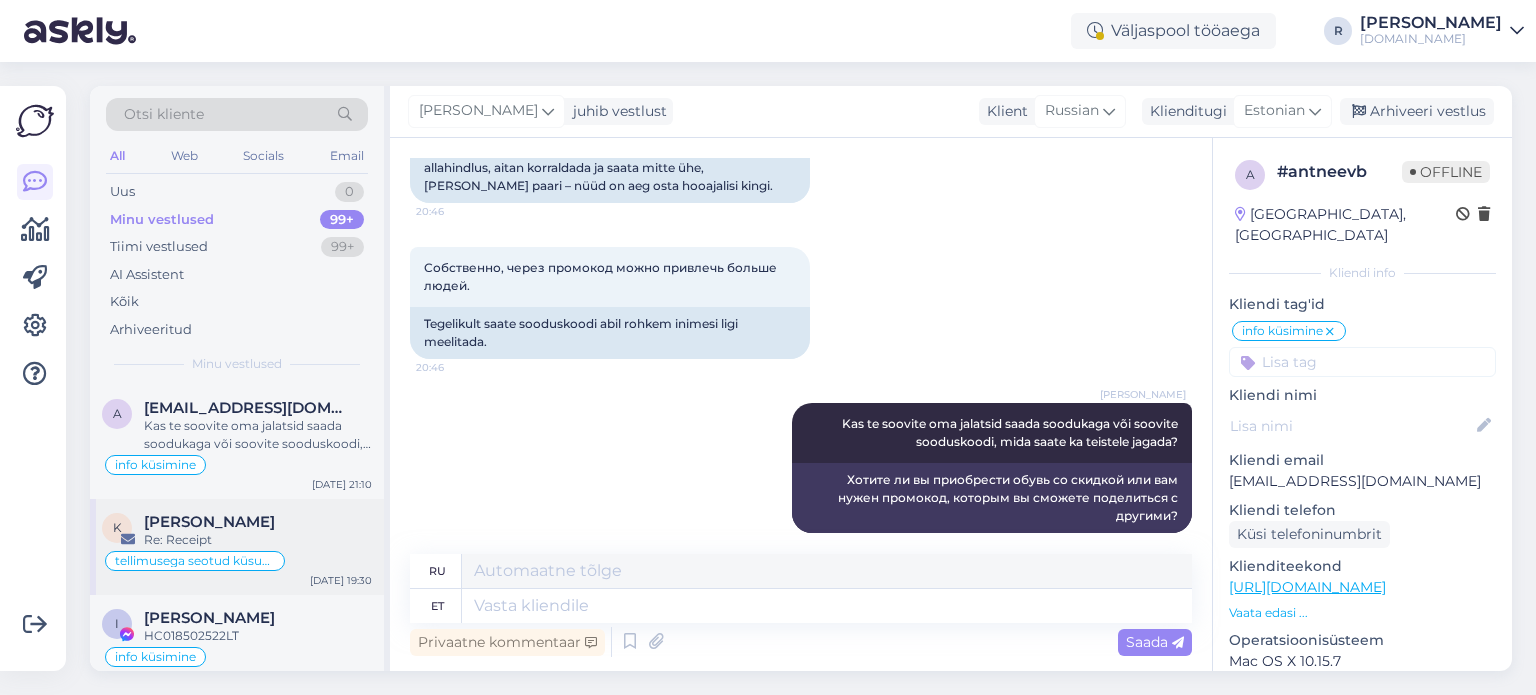 click on "[PERSON_NAME]" at bounding box center [209, 522] 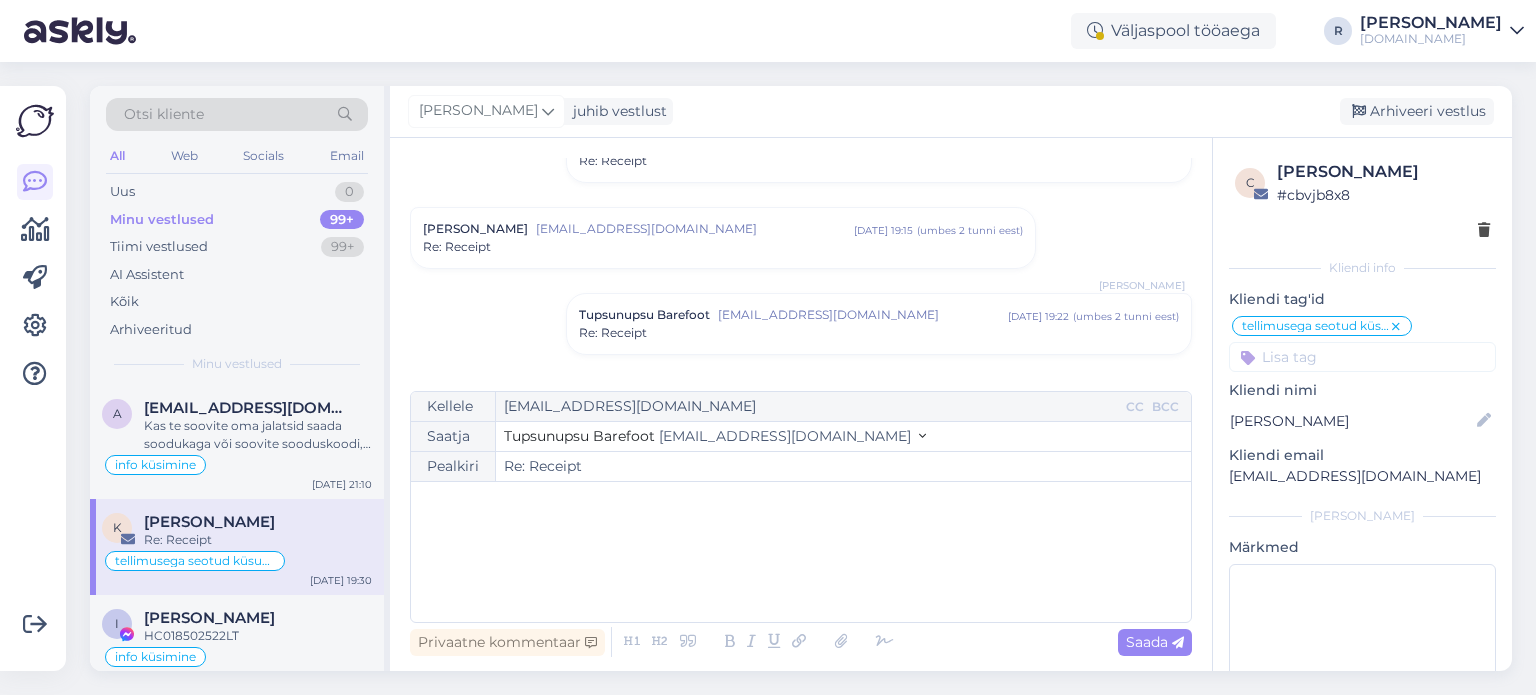 scroll, scrollTop: 0, scrollLeft: 0, axis: both 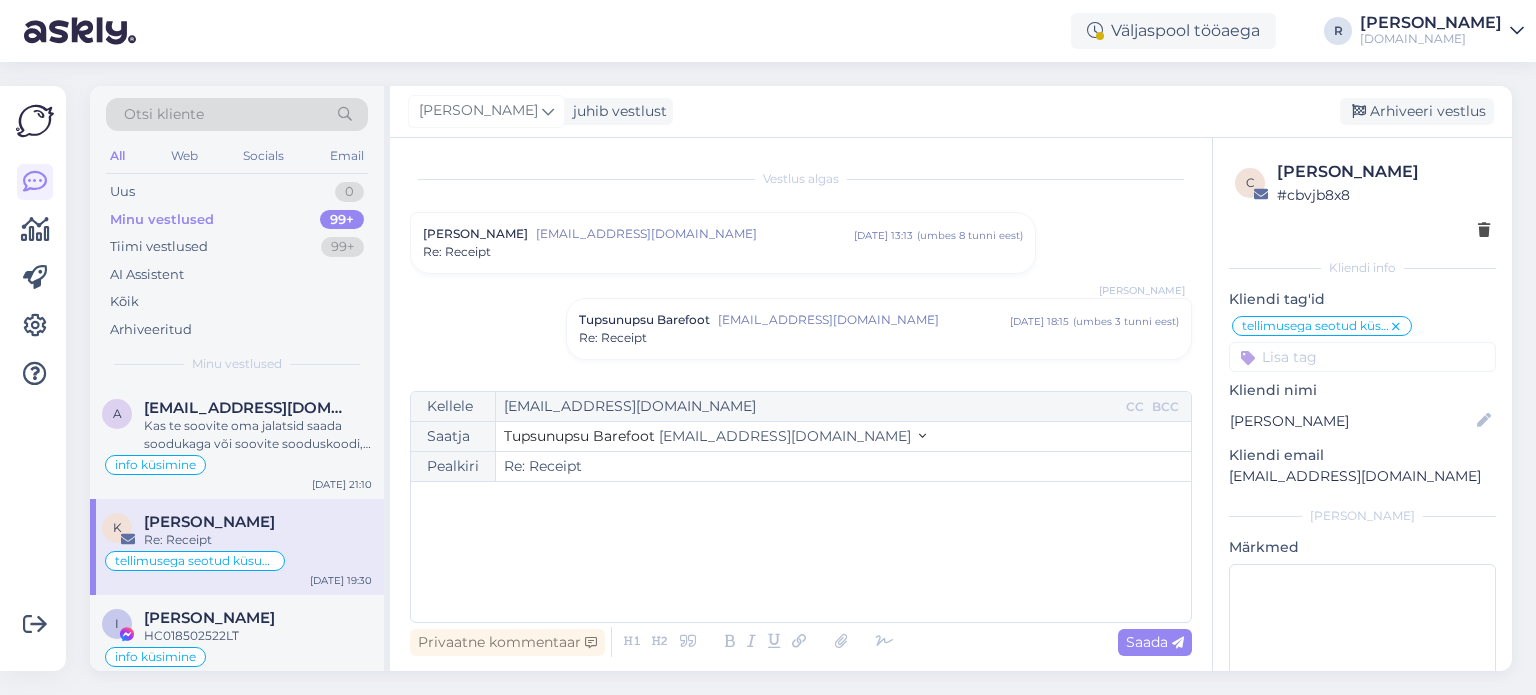click on "Re: Receipt" at bounding box center [879, 338] 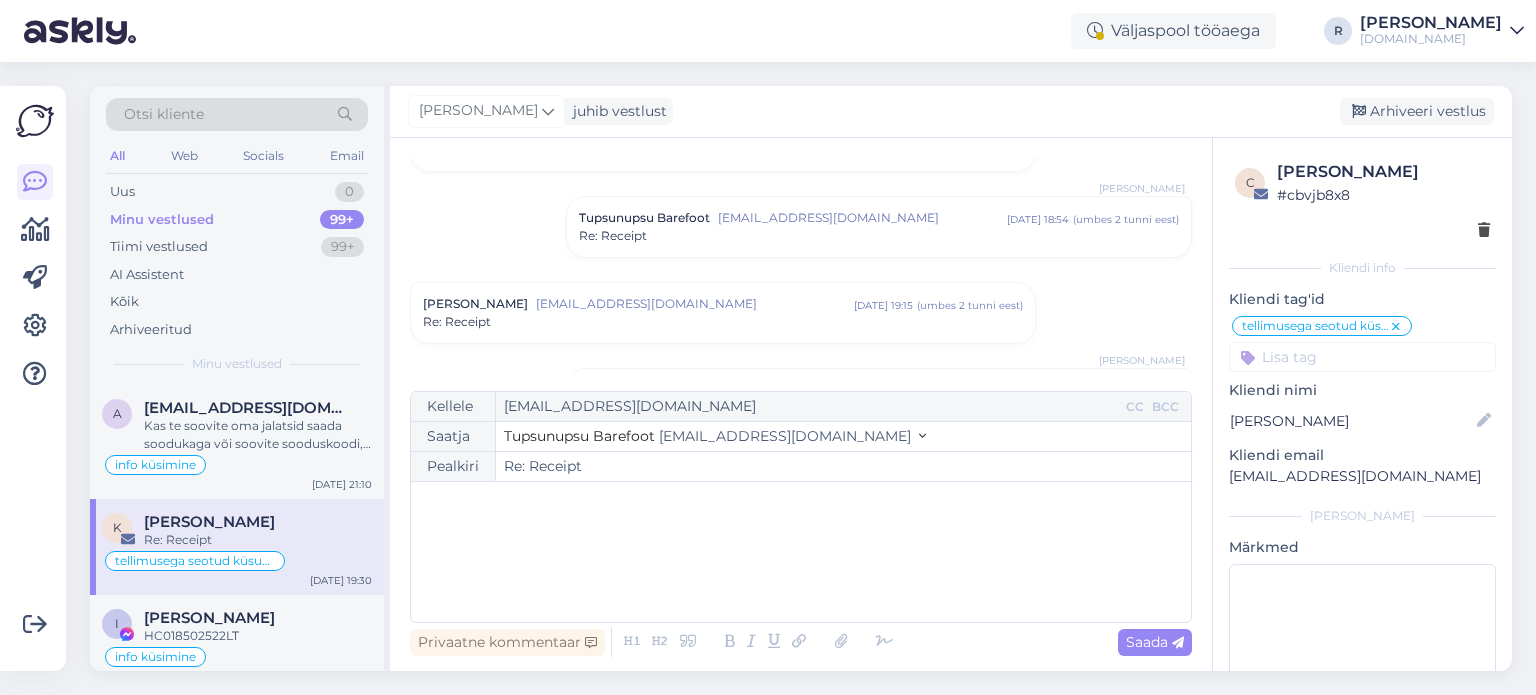 scroll, scrollTop: 550, scrollLeft: 0, axis: vertical 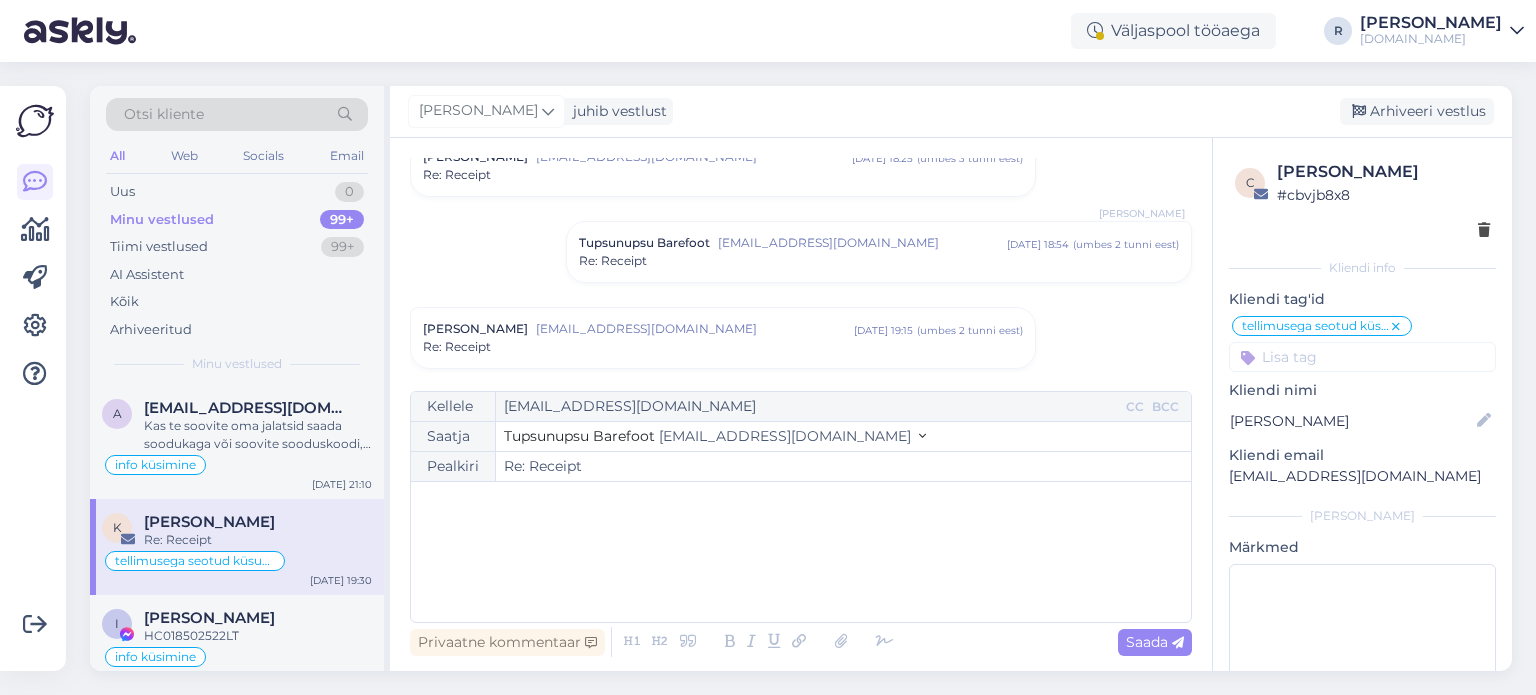 click on "[PERSON_NAME] [EMAIL_ADDRESS][DOMAIN_NAME] [DATE] 19:15 ( umbes 2 tunni eest ) Re: Receipt" at bounding box center (723, 338) 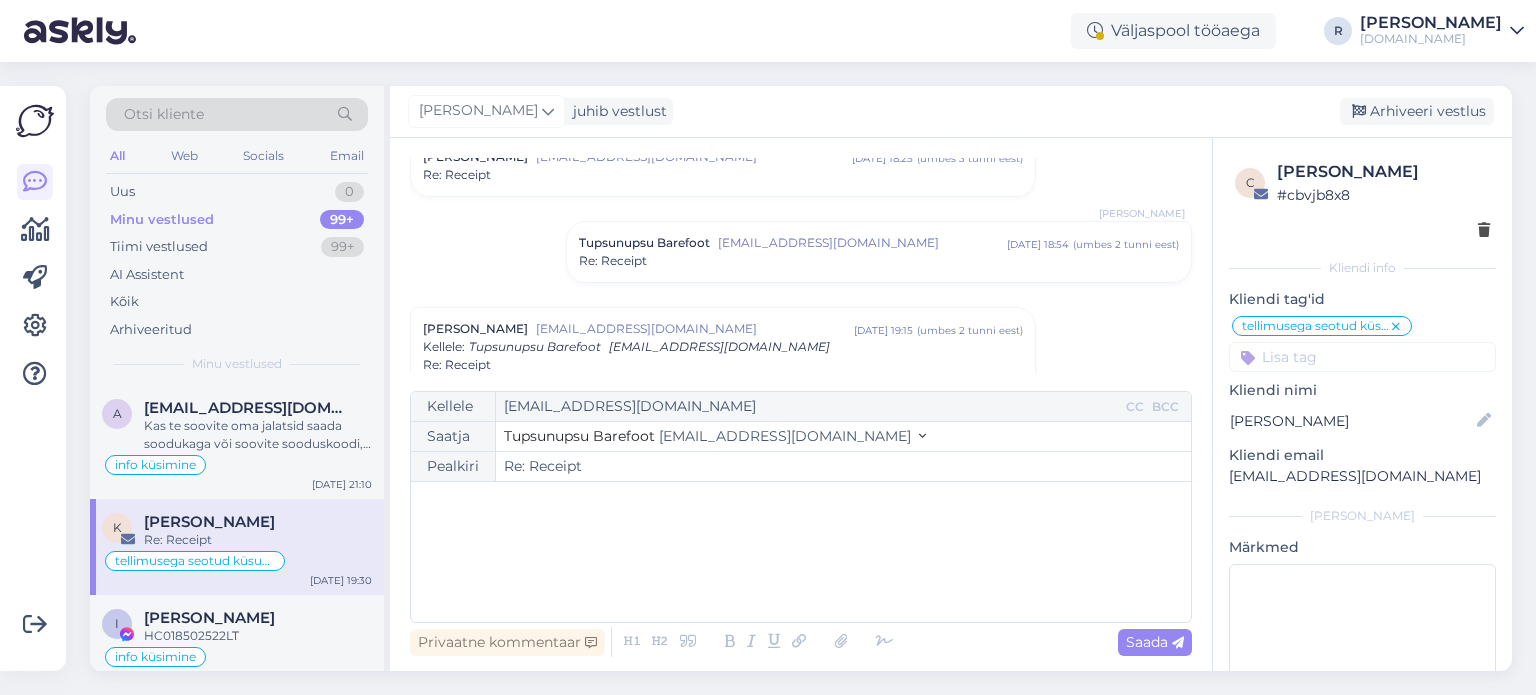 scroll, scrollTop: 750, scrollLeft: 0, axis: vertical 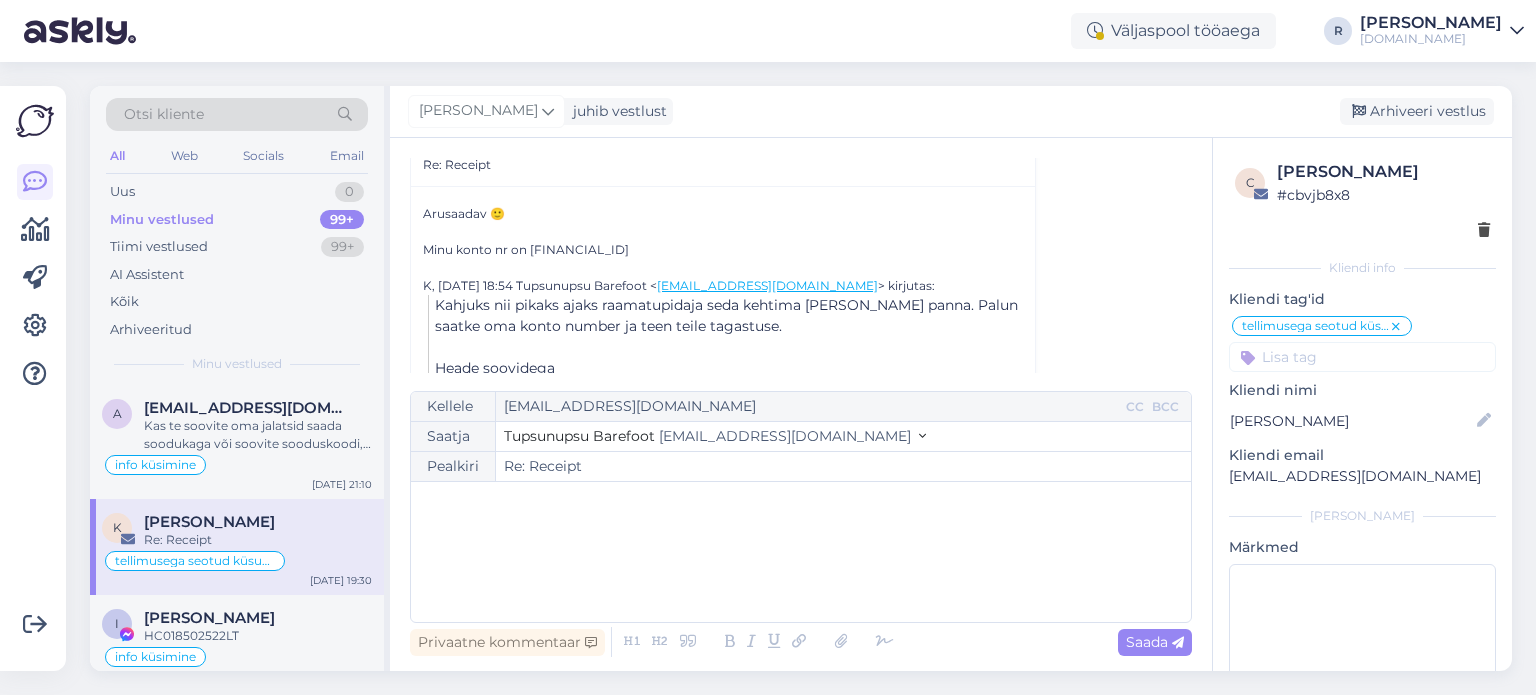 click on "Minu konto nr on [FINANCIAL_ID]" at bounding box center (723, 250) 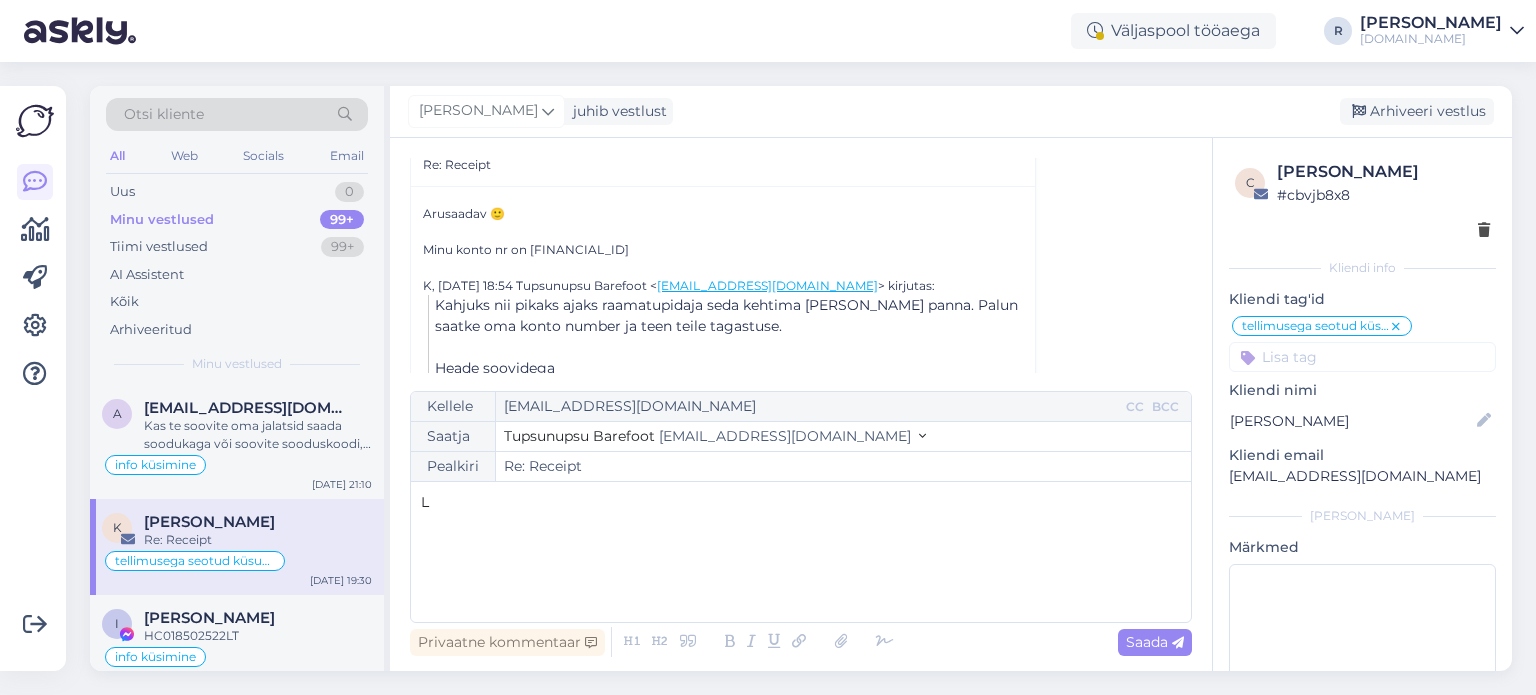 type 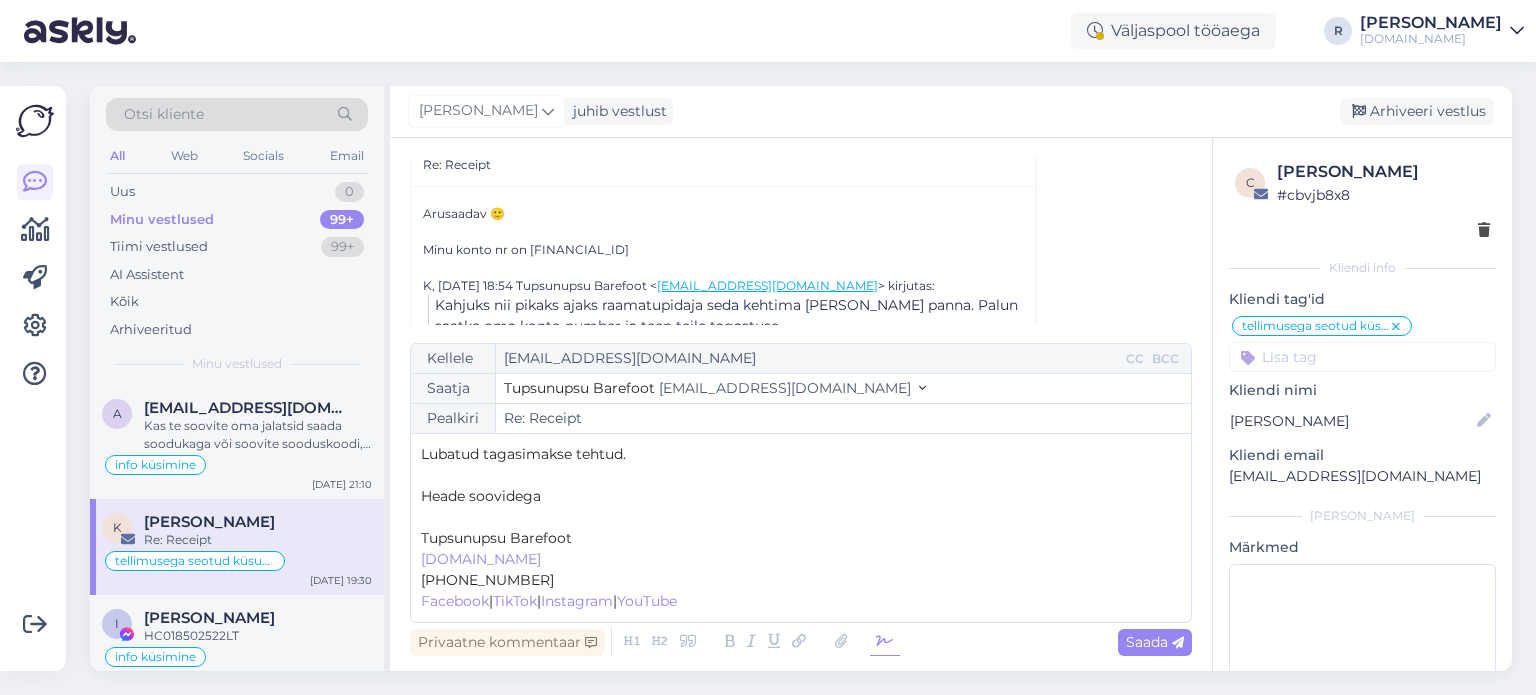 click at bounding box center [885, 642] 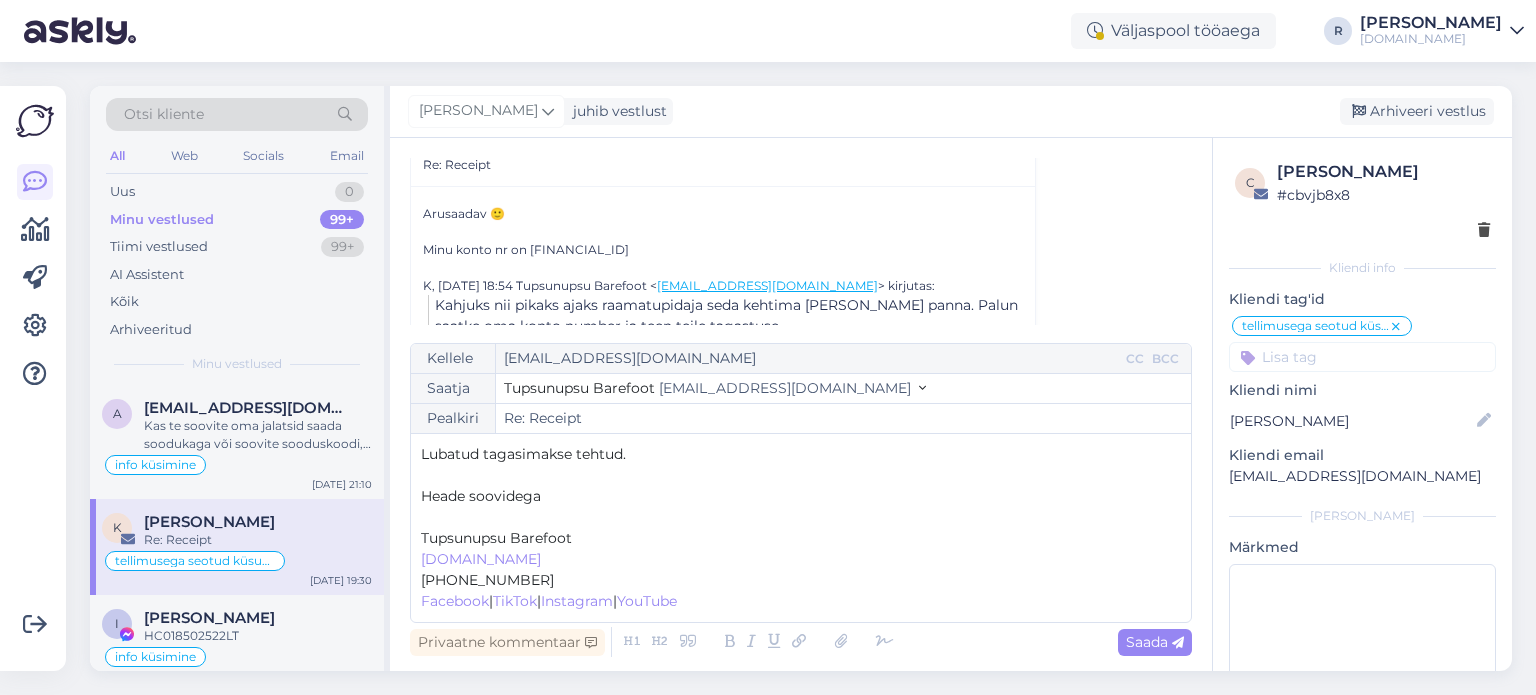 click on "﻿" at bounding box center (801, 517) 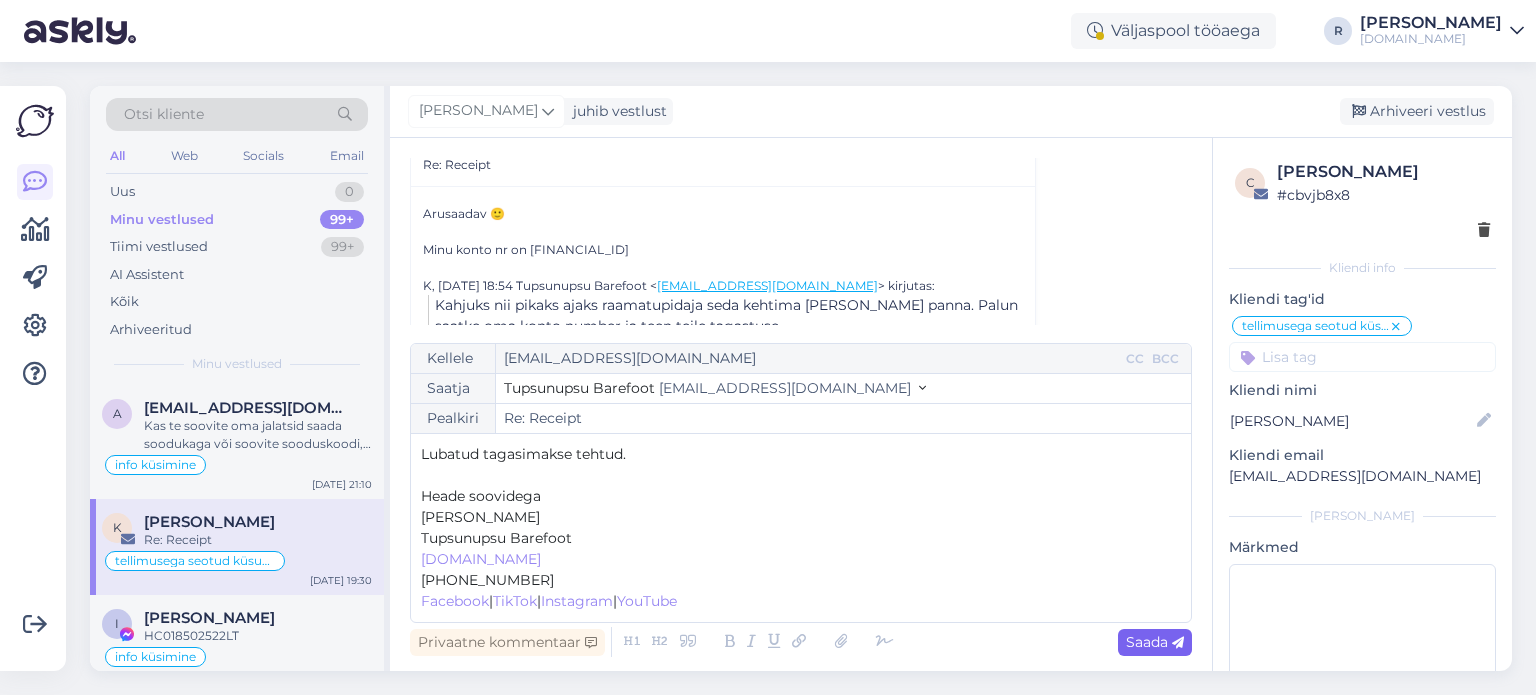 click at bounding box center (1178, 643) 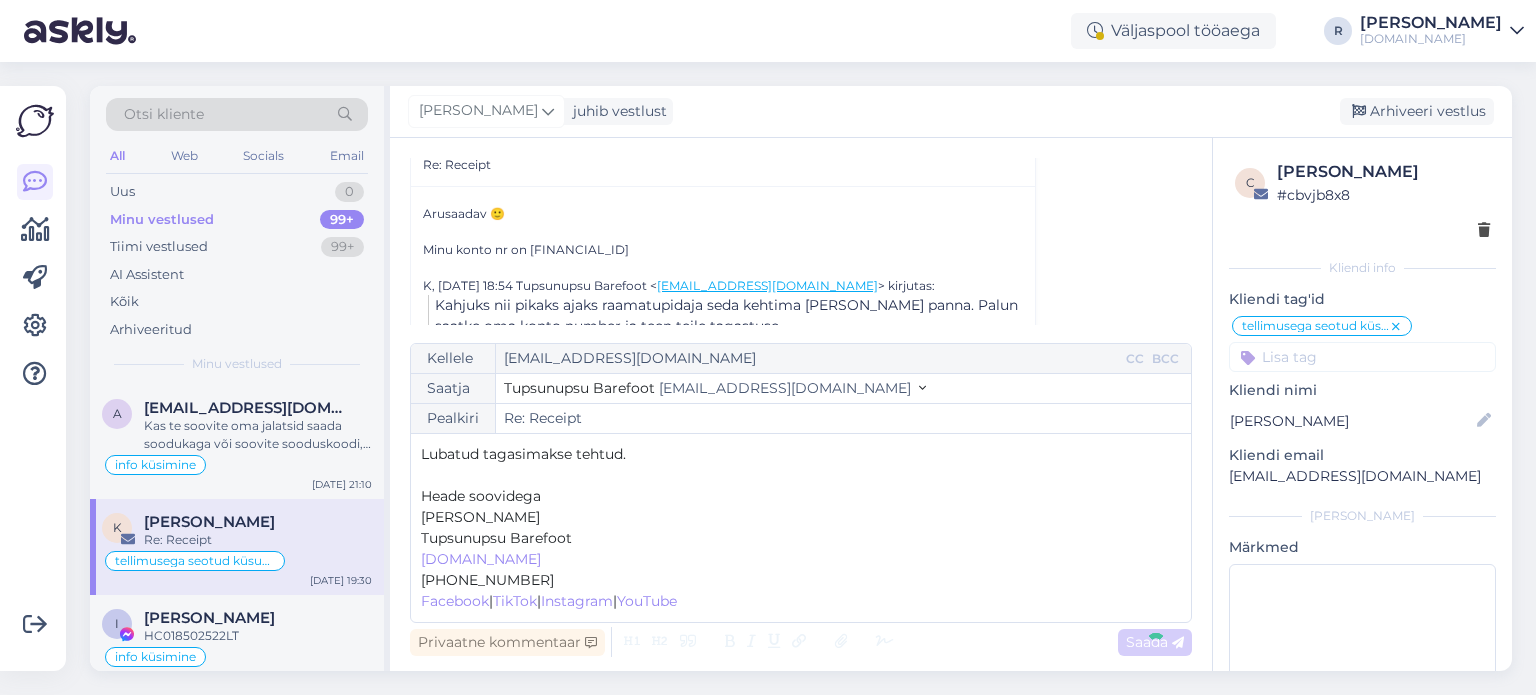 type on "Re: Re: Receipt" 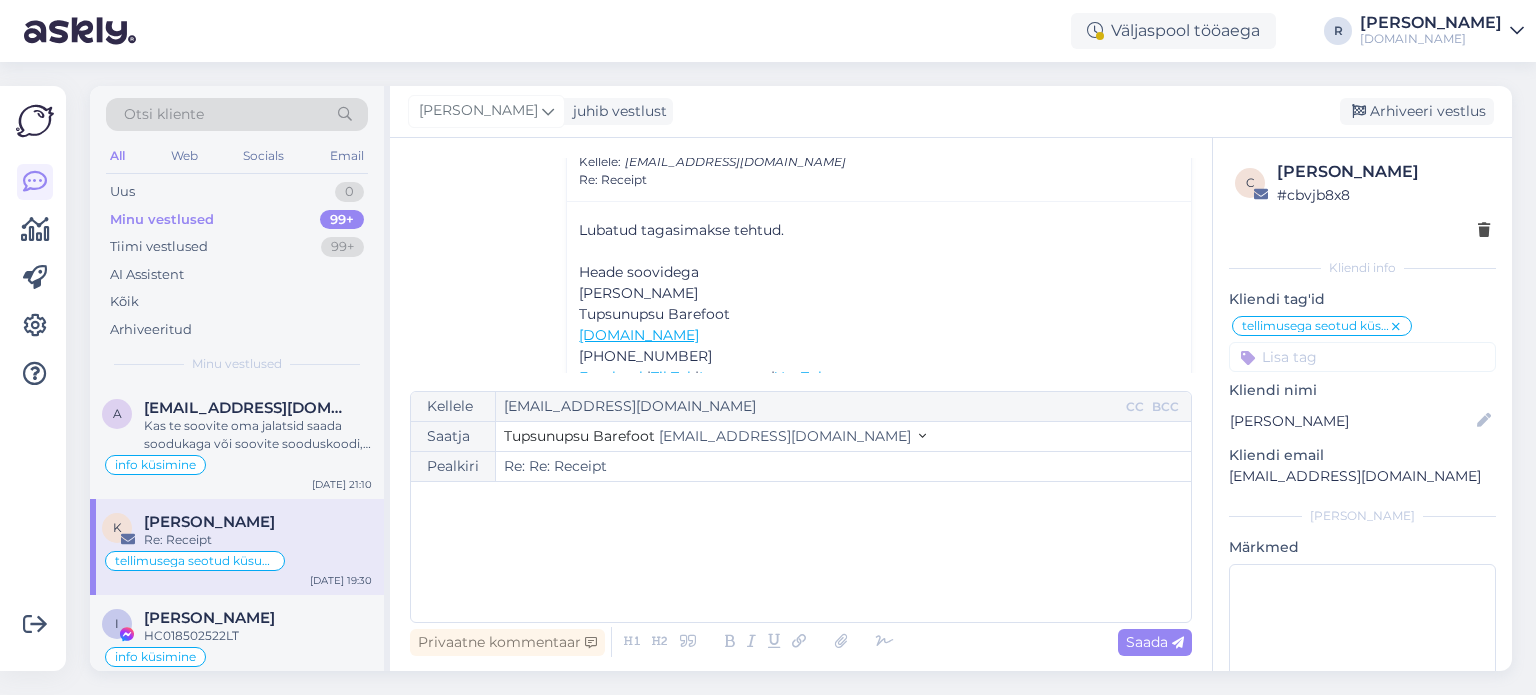 scroll, scrollTop: 1680, scrollLeft: 0, axis: vertical 